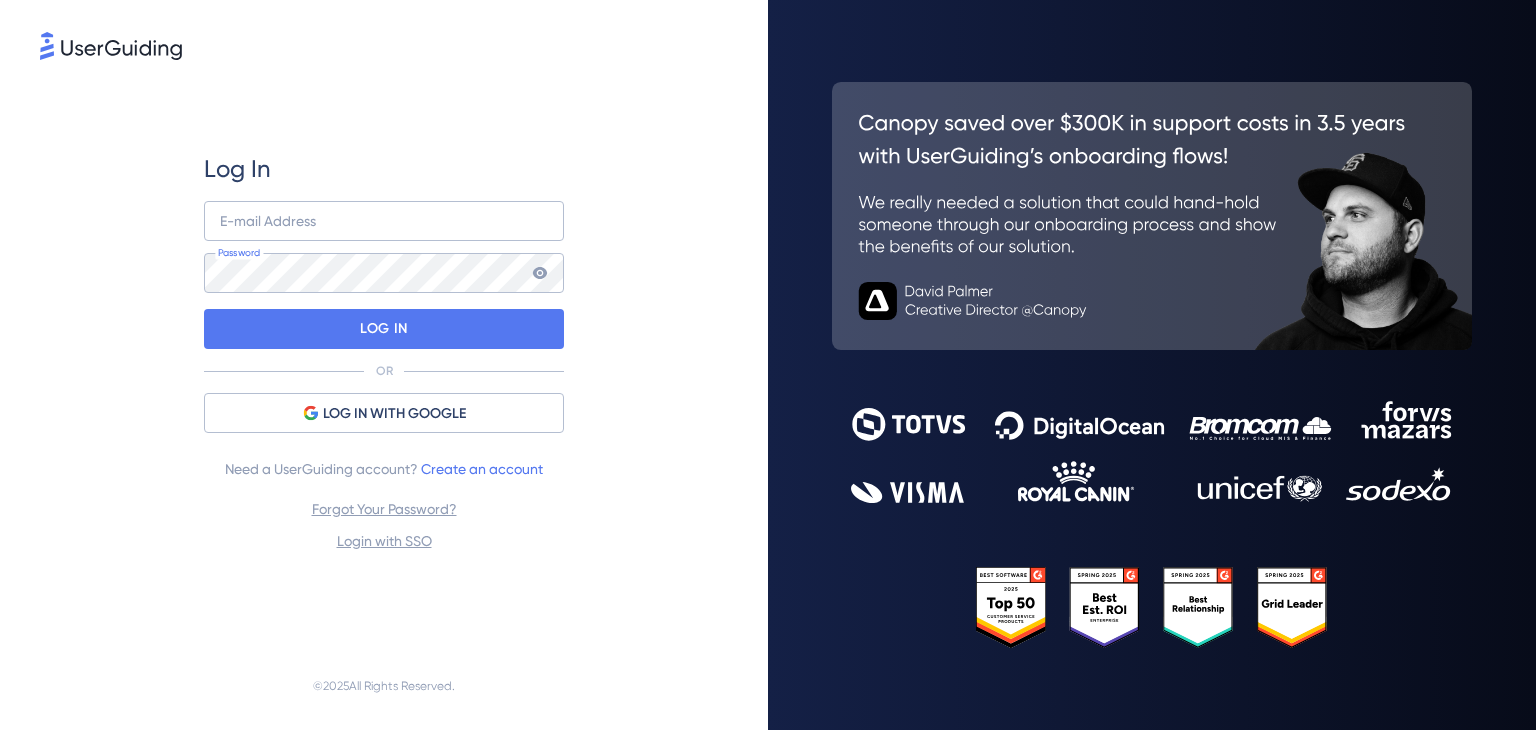 scroll, scrollTop: 0, scrollLeft: 0, axis: both 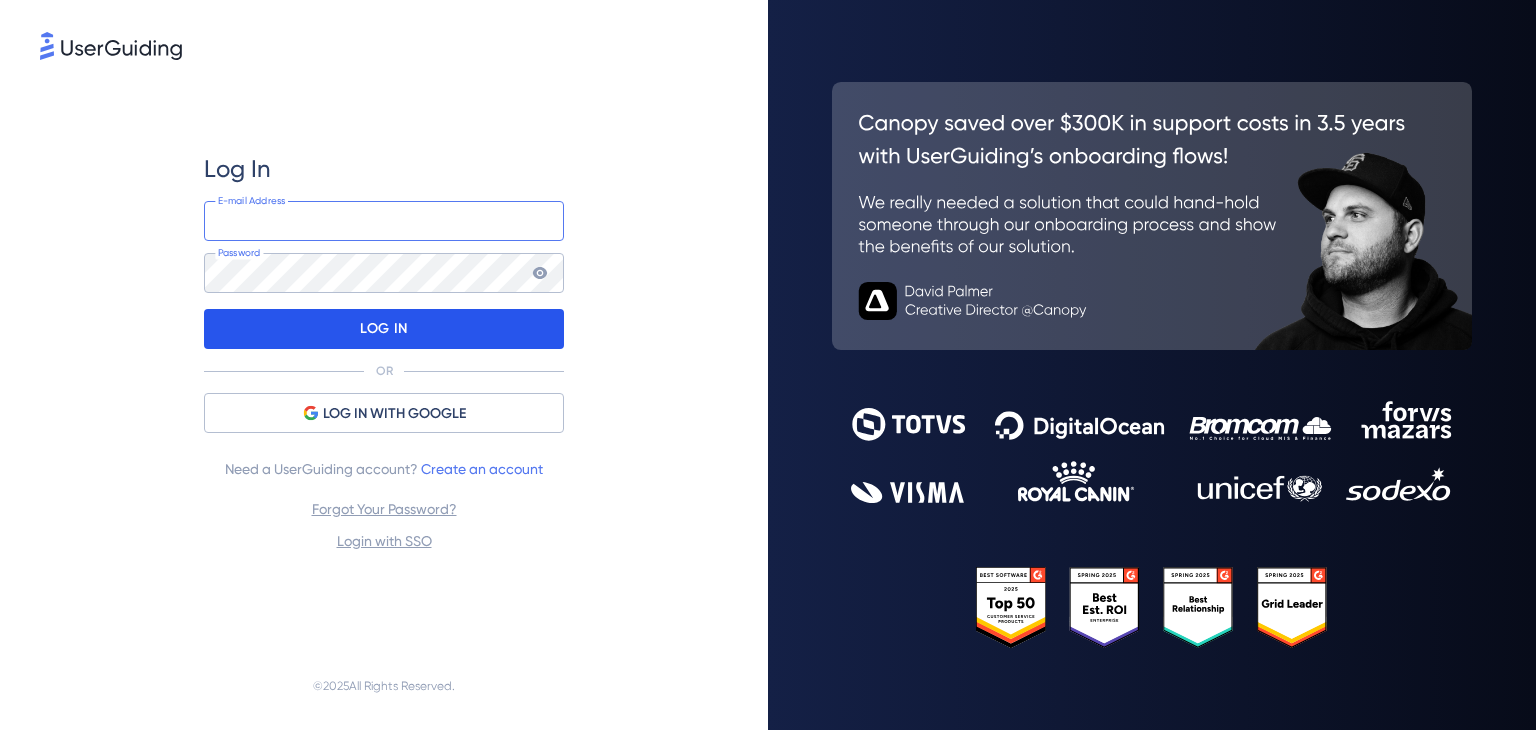 type on "[EMAIL_ADDRESS][DOMAIN_NAME]" 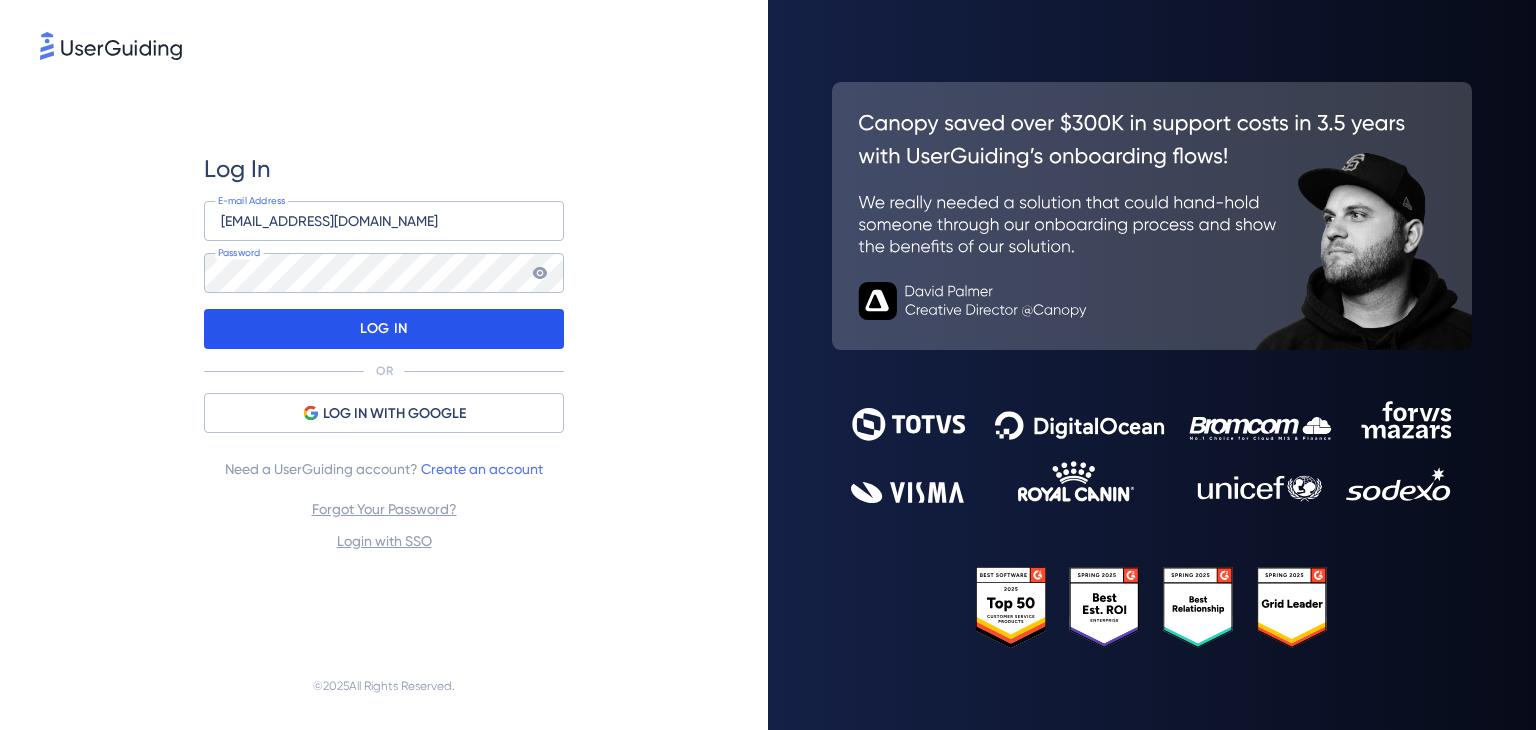 click on "LOG IN" at bounding box center [383, 329] 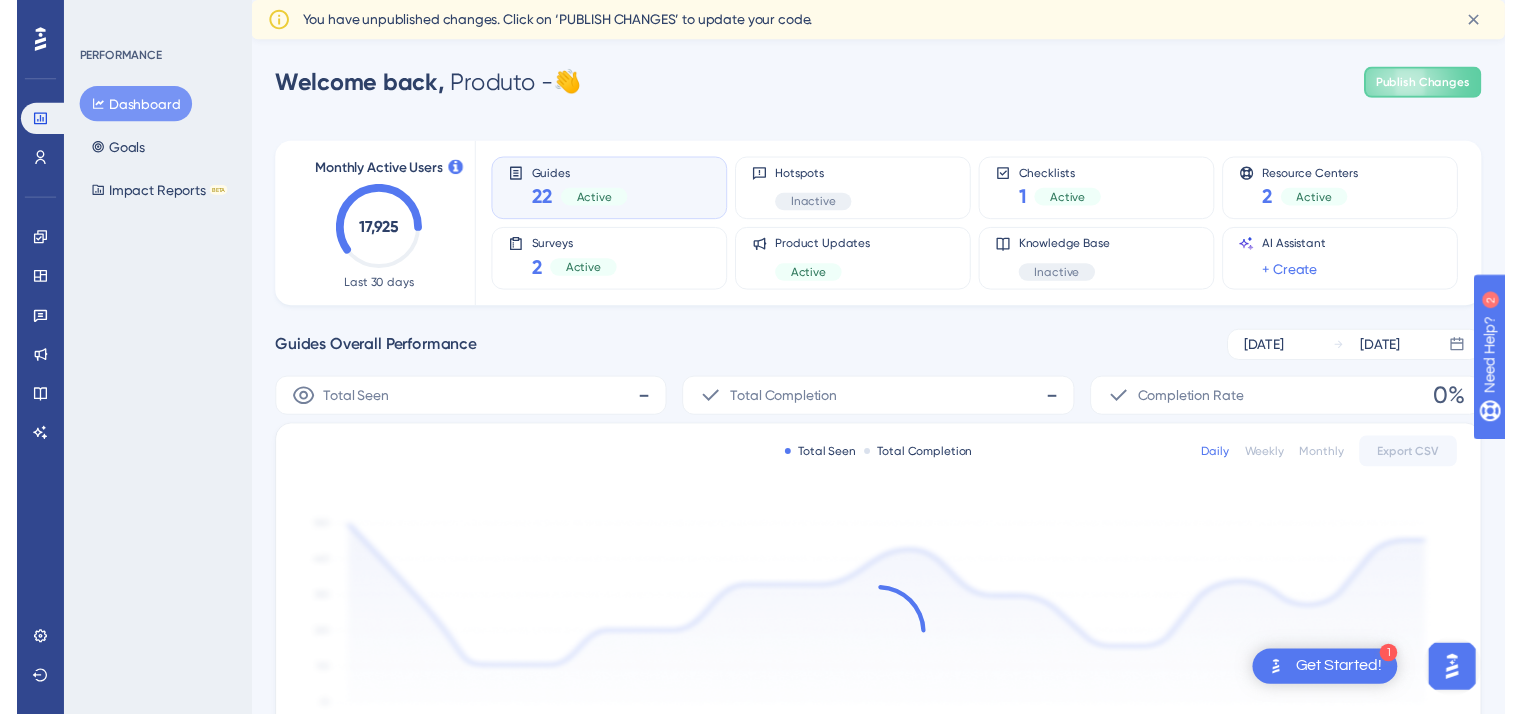 scroll, scrollTop: 0, scrollLeft: 0, axis: both 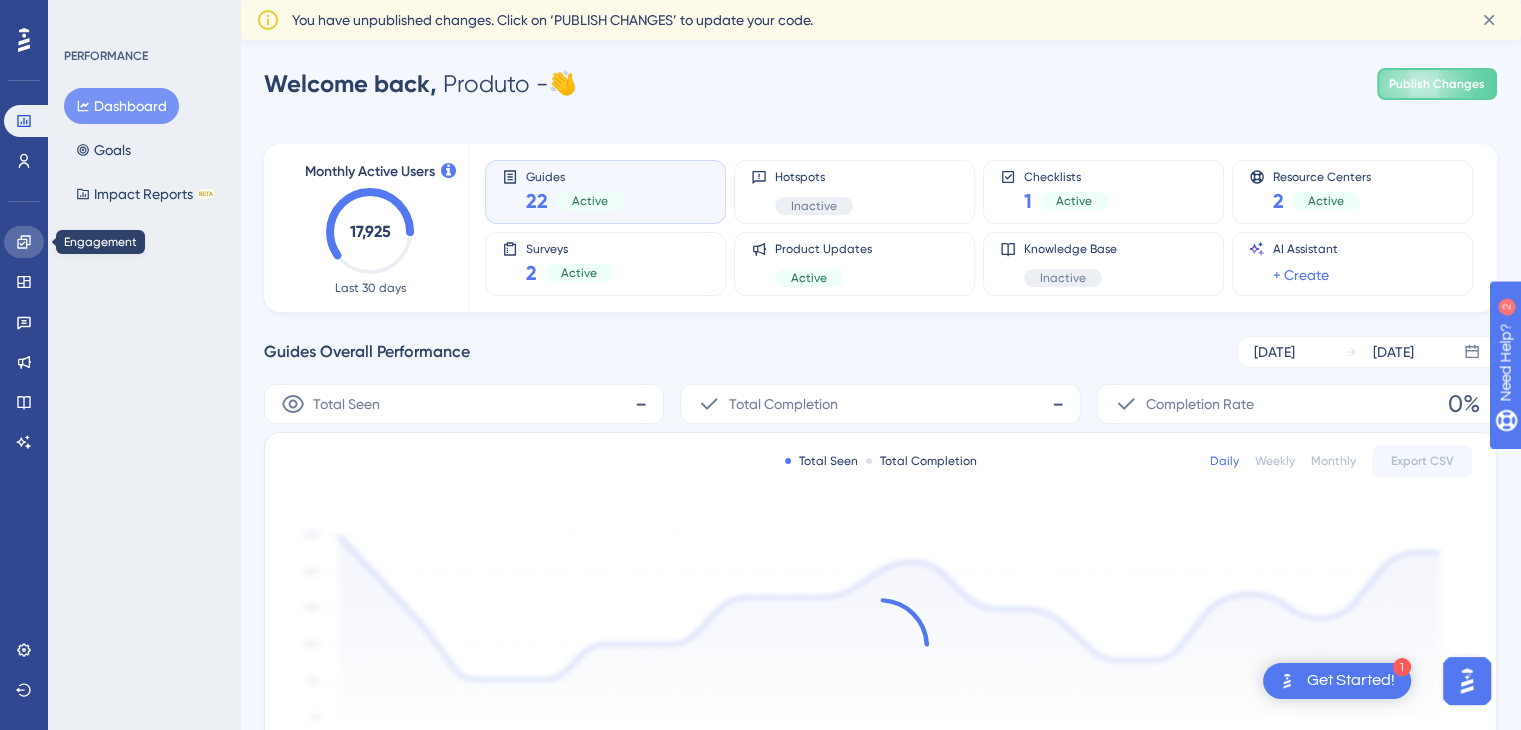 drag, startPoint x: 19, startPoint y: 238, endPoint x: 56, endPoint y: 285, distance: 59.816387 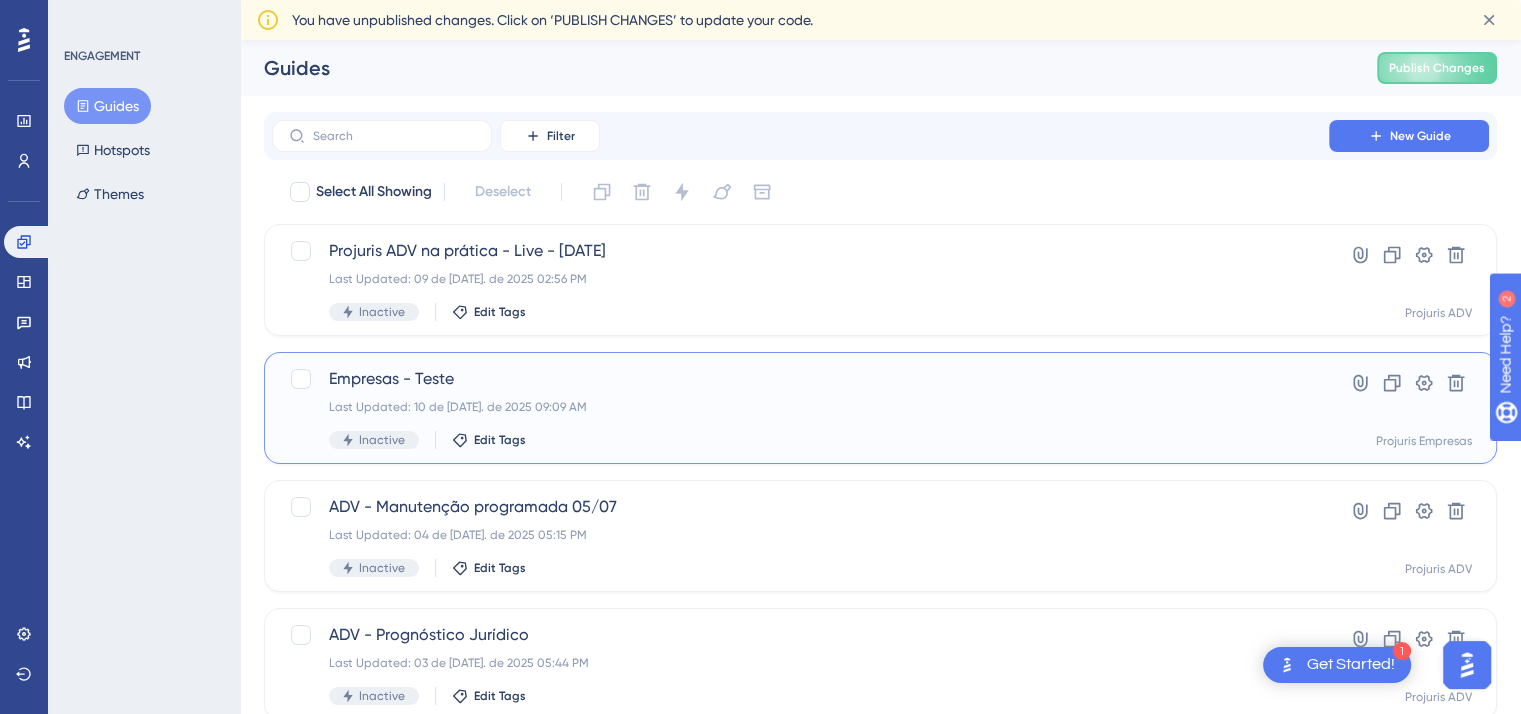 click on "Empresas - Teste Last Updated: 10 de [DATE]. de 2025 09:09 AM Inactive Edit Tags" at bounding box center (800, 408) 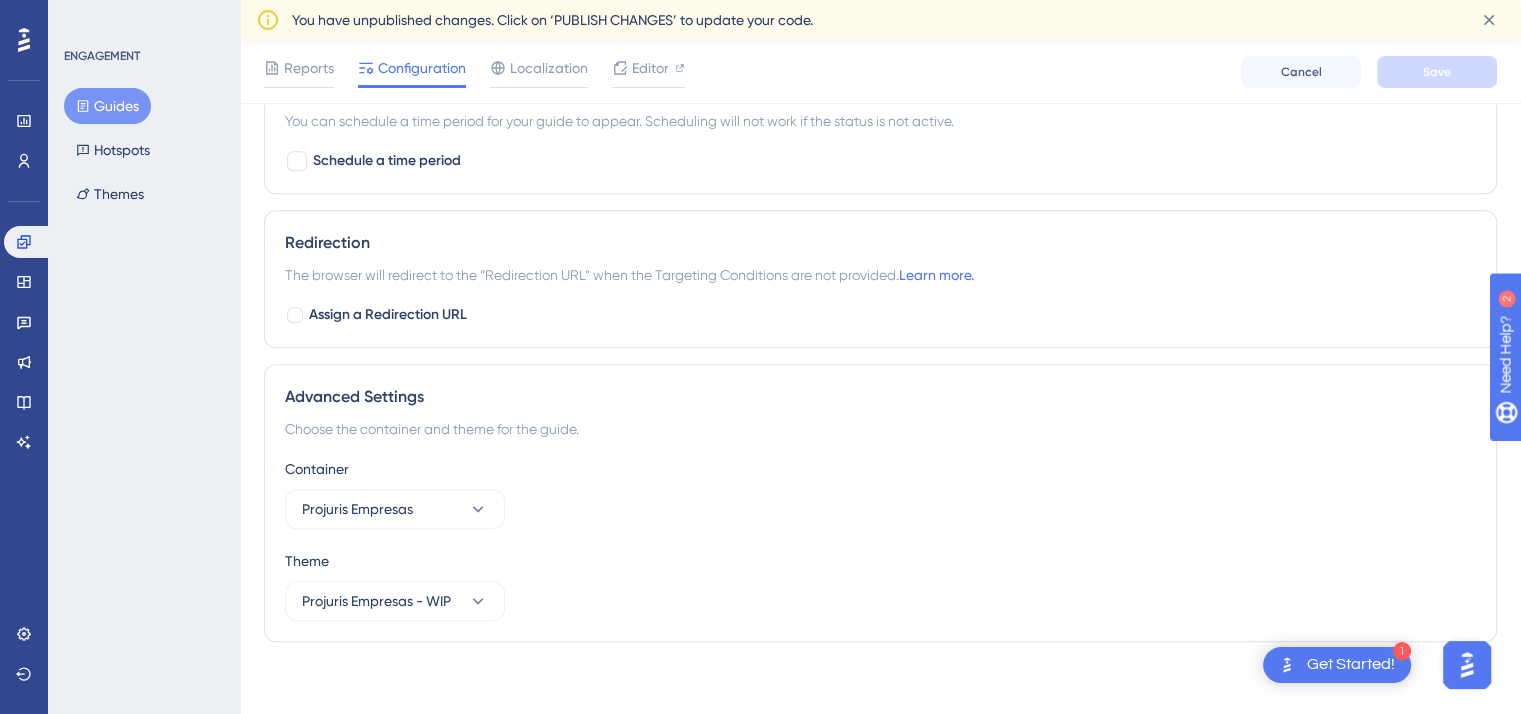 scroll, scrollTop: 1716, scrollLeft: 0, axis: vertical 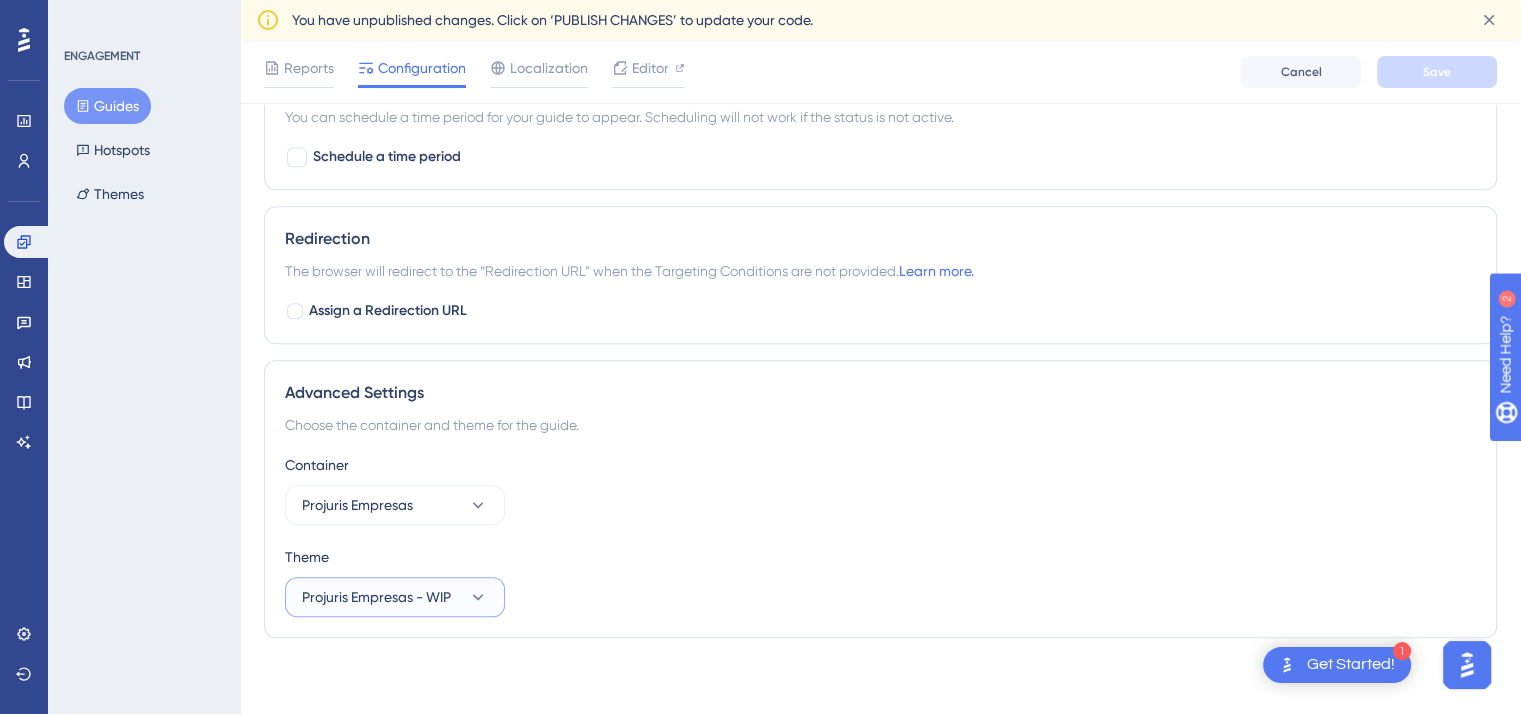 click 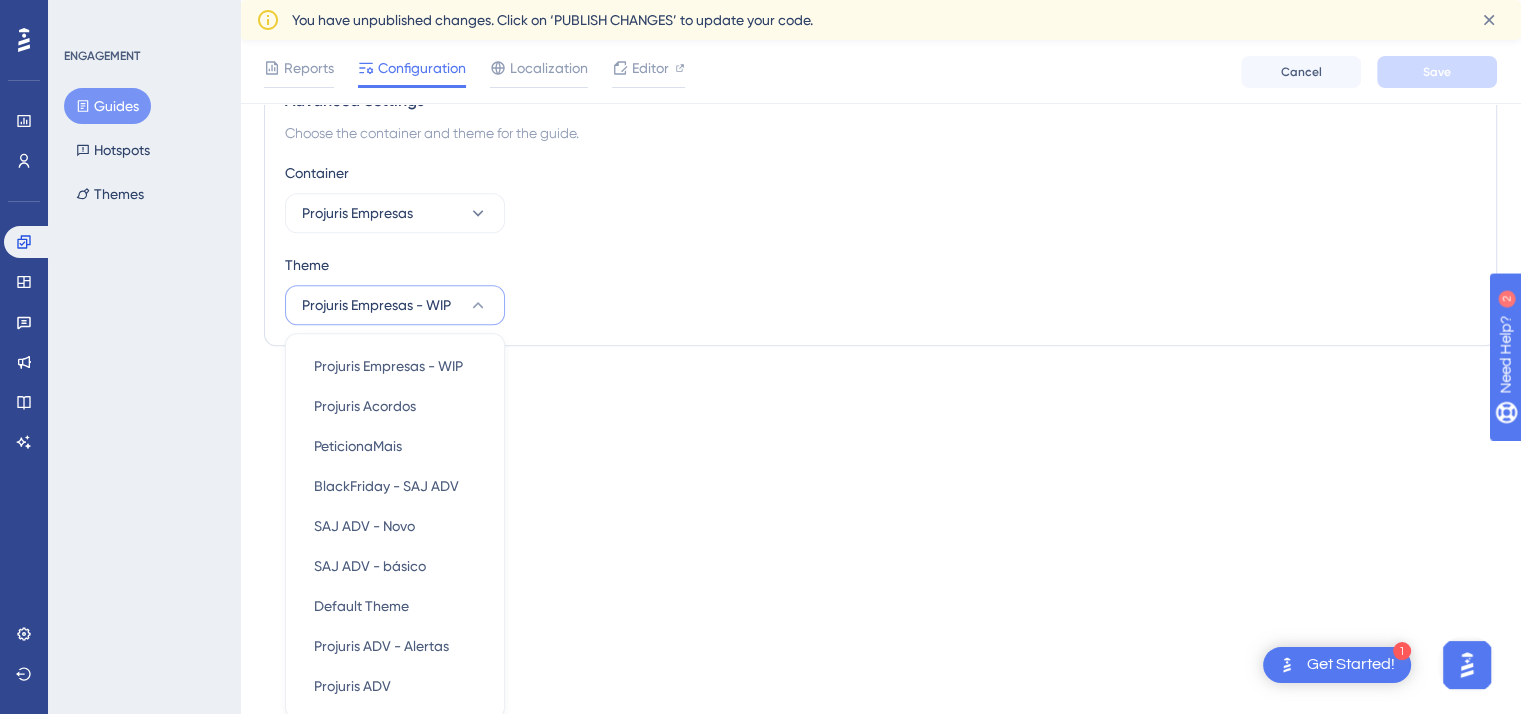 click on "1 Get Started!
Performance Users Engagement Widgets Feedback Product Updates Knowledge Base AI Assistant Settings Logout ENGAGEMENT Guides Hotspots Themes Empresas - Teste Publish Changes Reports Configuration Localization Editor Cancel Save Status: Inactive Guide Information Guide ID: 147526 Copy Guide Name Empresas - Teste Guide Description Page Targeting
On which pages should the guide be visible to your end users?
Choose A Rule URL contains [URL][DOMAIN_NAME] Delete Or contains [URL][DOMAIN_NAME] Delete Or contains [URL] Delete Targeting Condition Or Add a Target Audience Segmentation Which segment of the audience would you like to show this guide to? All Users Custom Segment Only Me Trigger You can trigger your guide automatically when the target URL is visited,
and/or use the custom triggers. Auto-Trigger Set the Appear Frequency Always 10" at bounding box center [760, -2008] 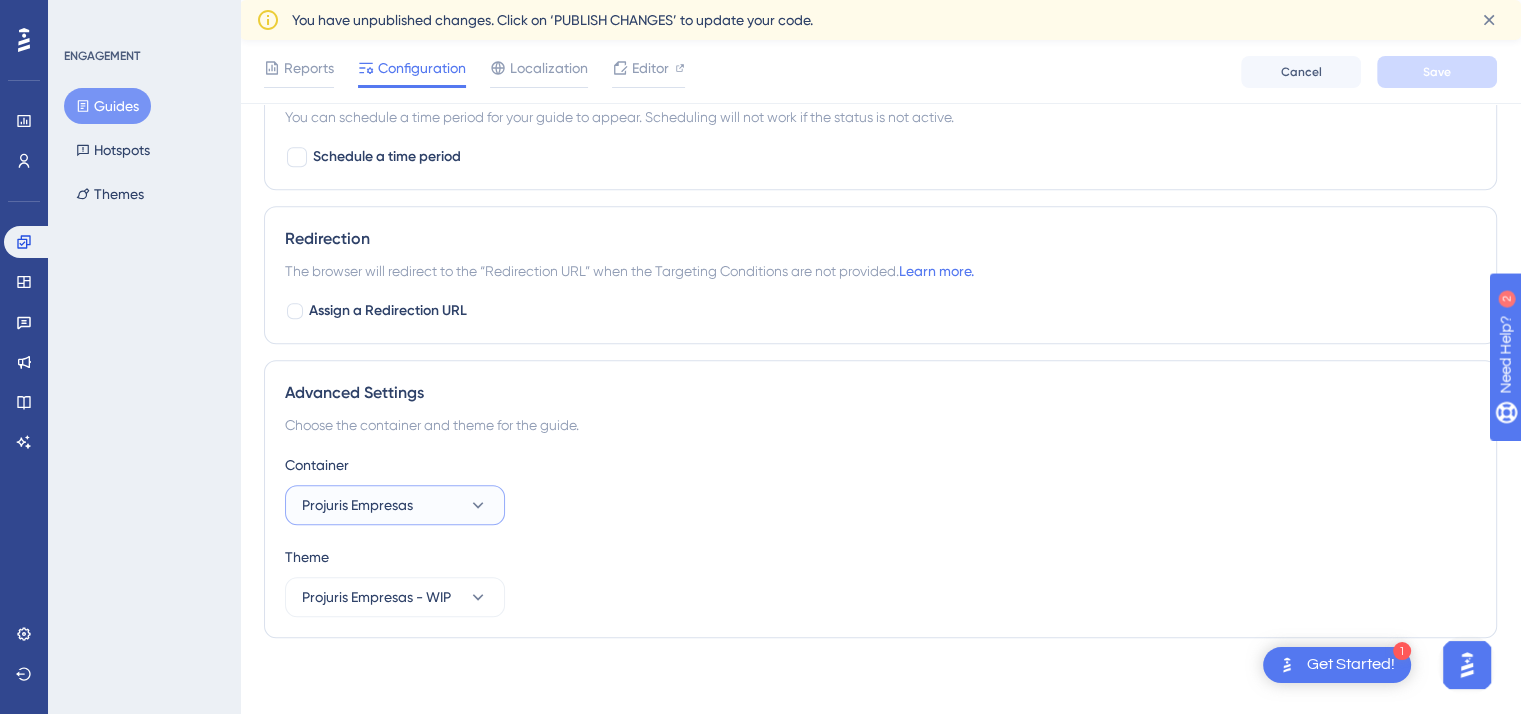 click on "Projuris Empresas" at bounding box center [395, 505] 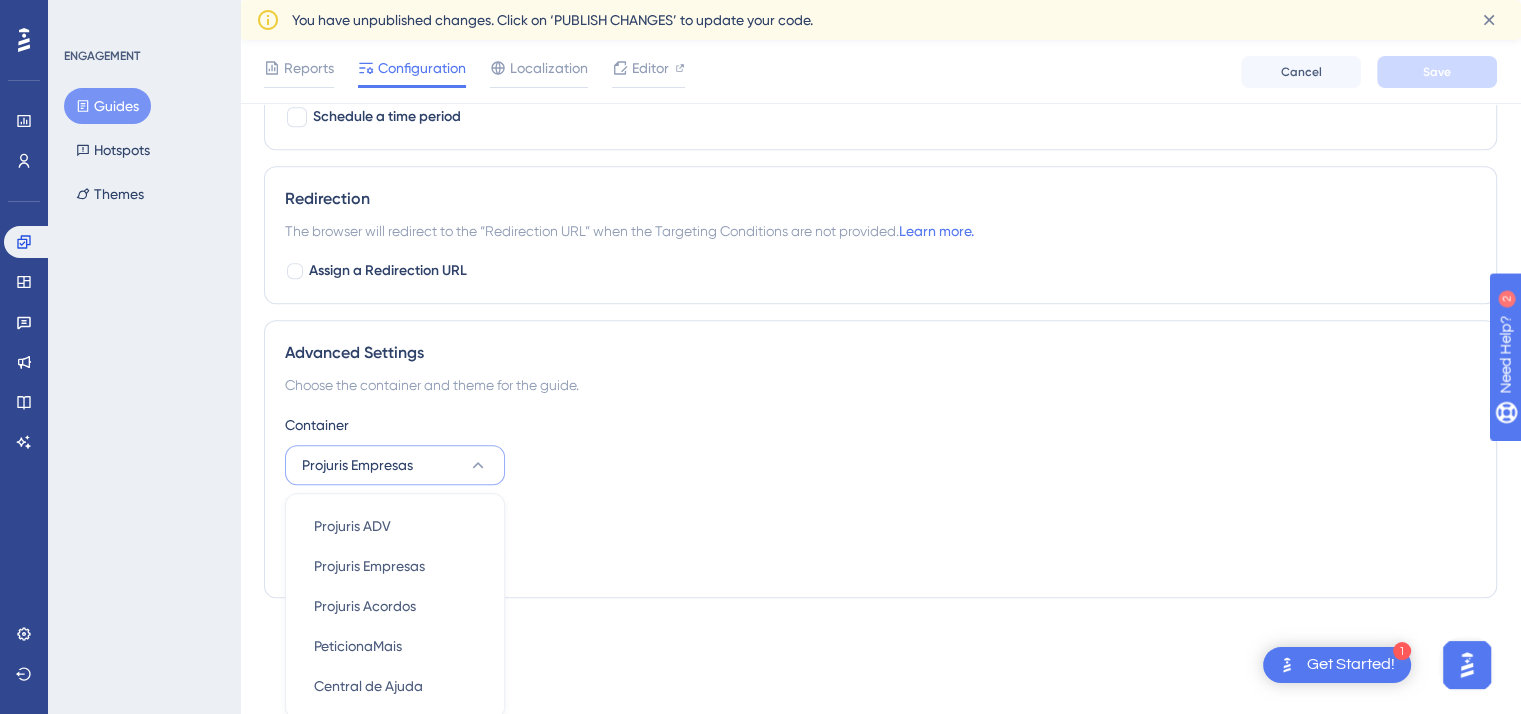 click on "Theme" at bounding box center (880, 517) 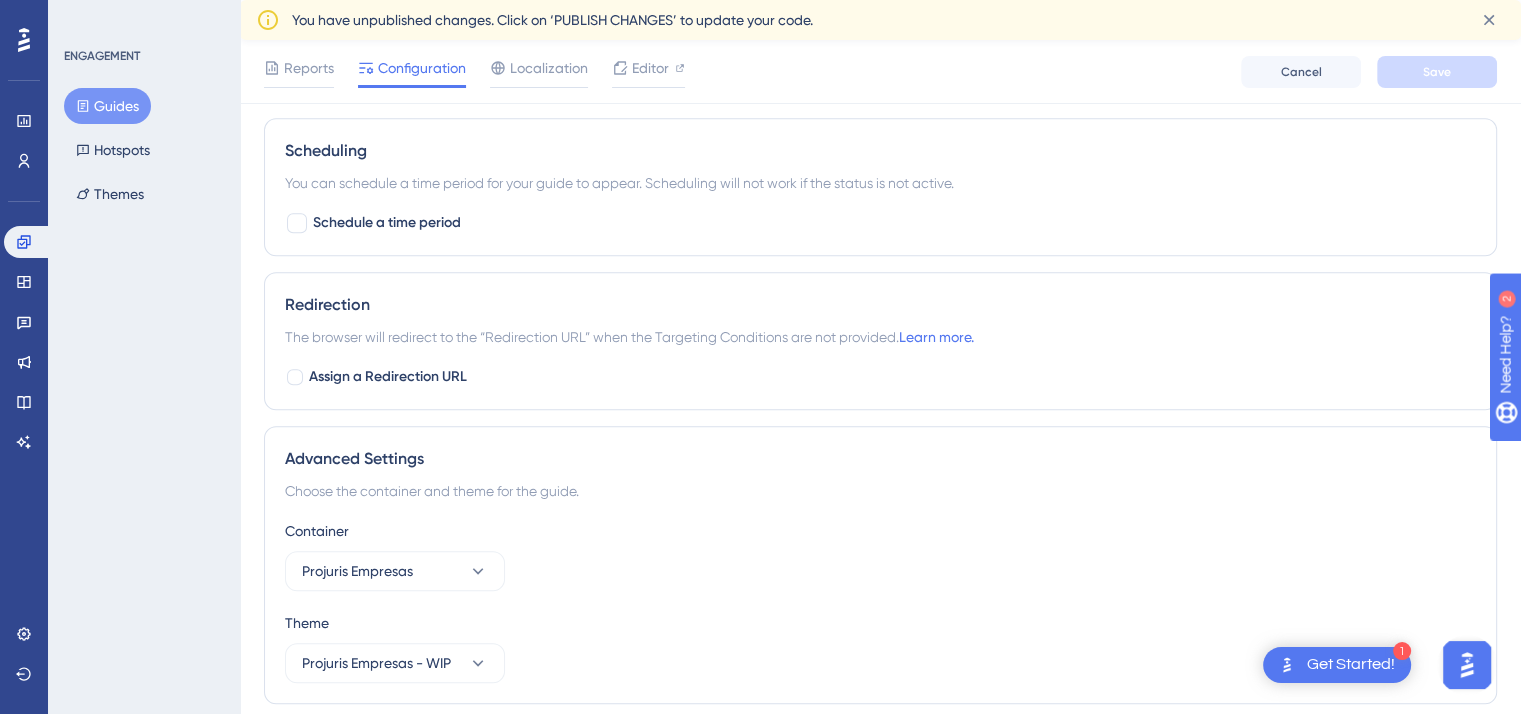 scroll, scrollTop: 1616, scrollLeft: 0, axis: vertical 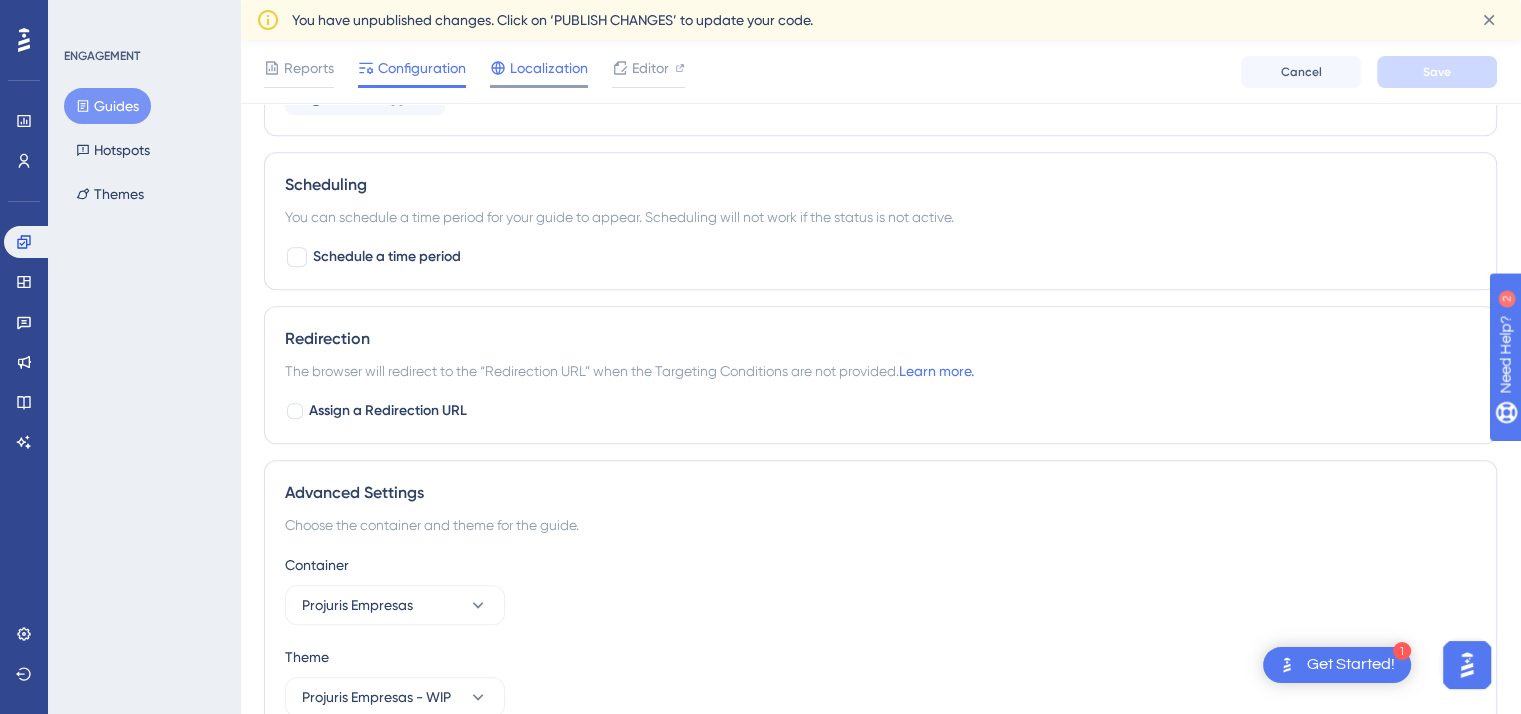 click on "Localization" at bounding box center (549, 68) 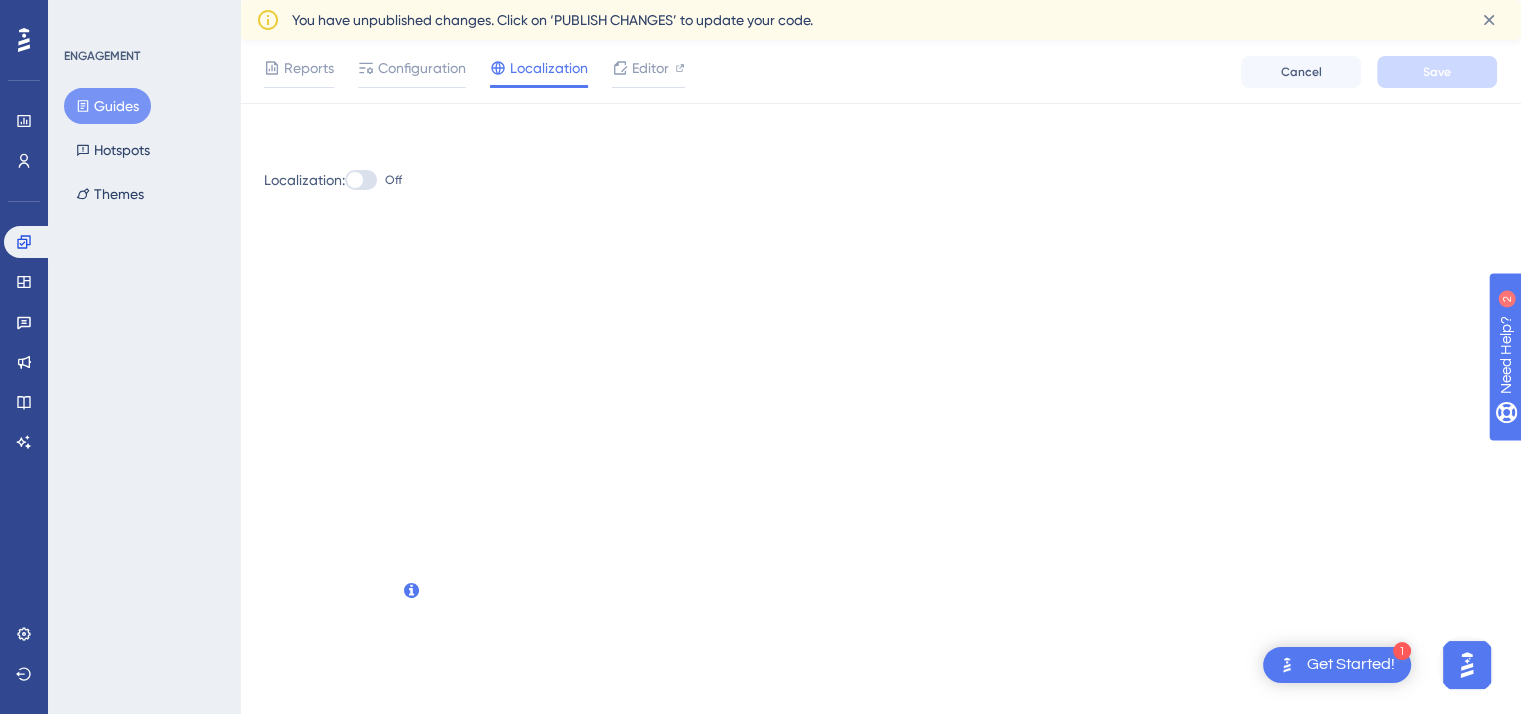 scroll, scrollTop: 0, scrollLeft: 0, axis: both 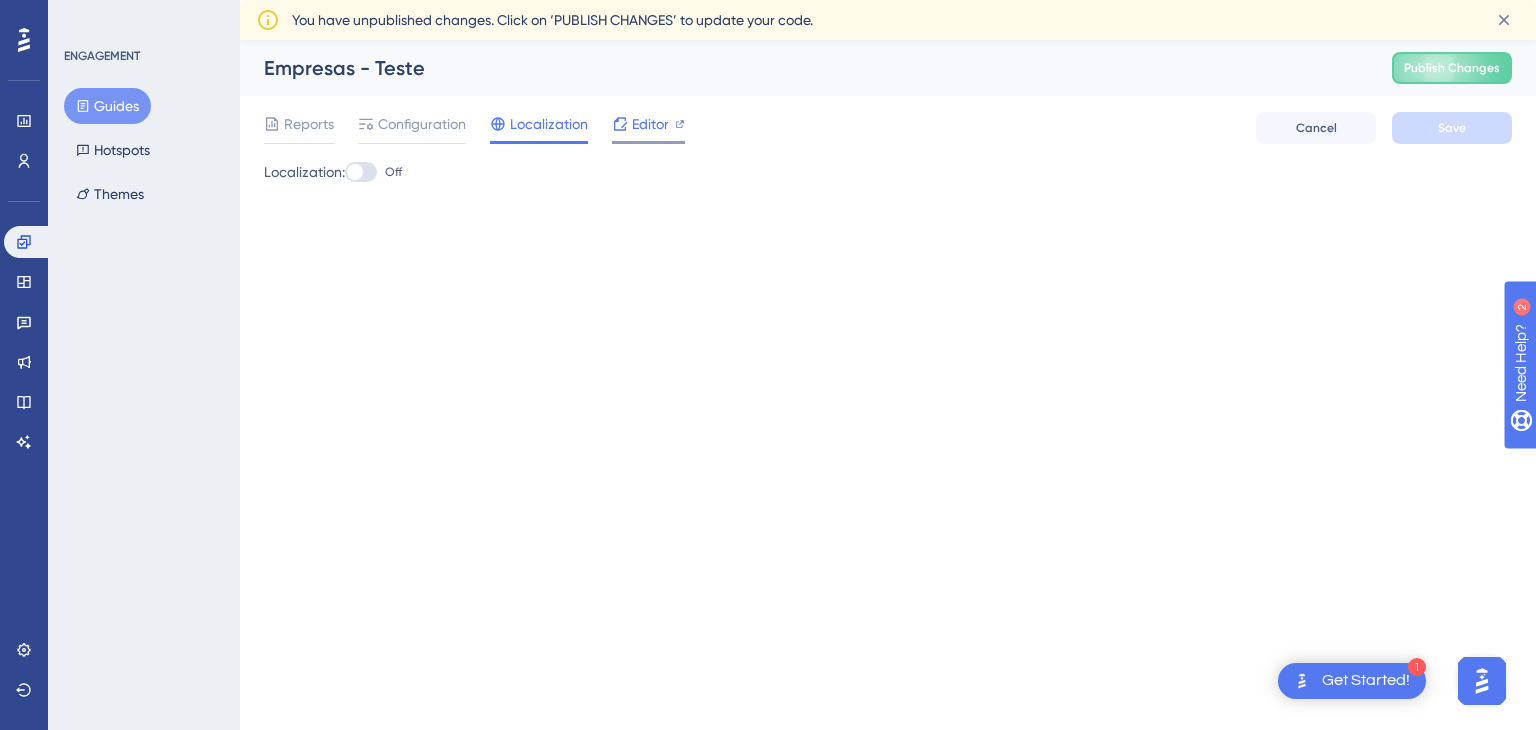 click on "Editor" at bounding box center (648, 124) 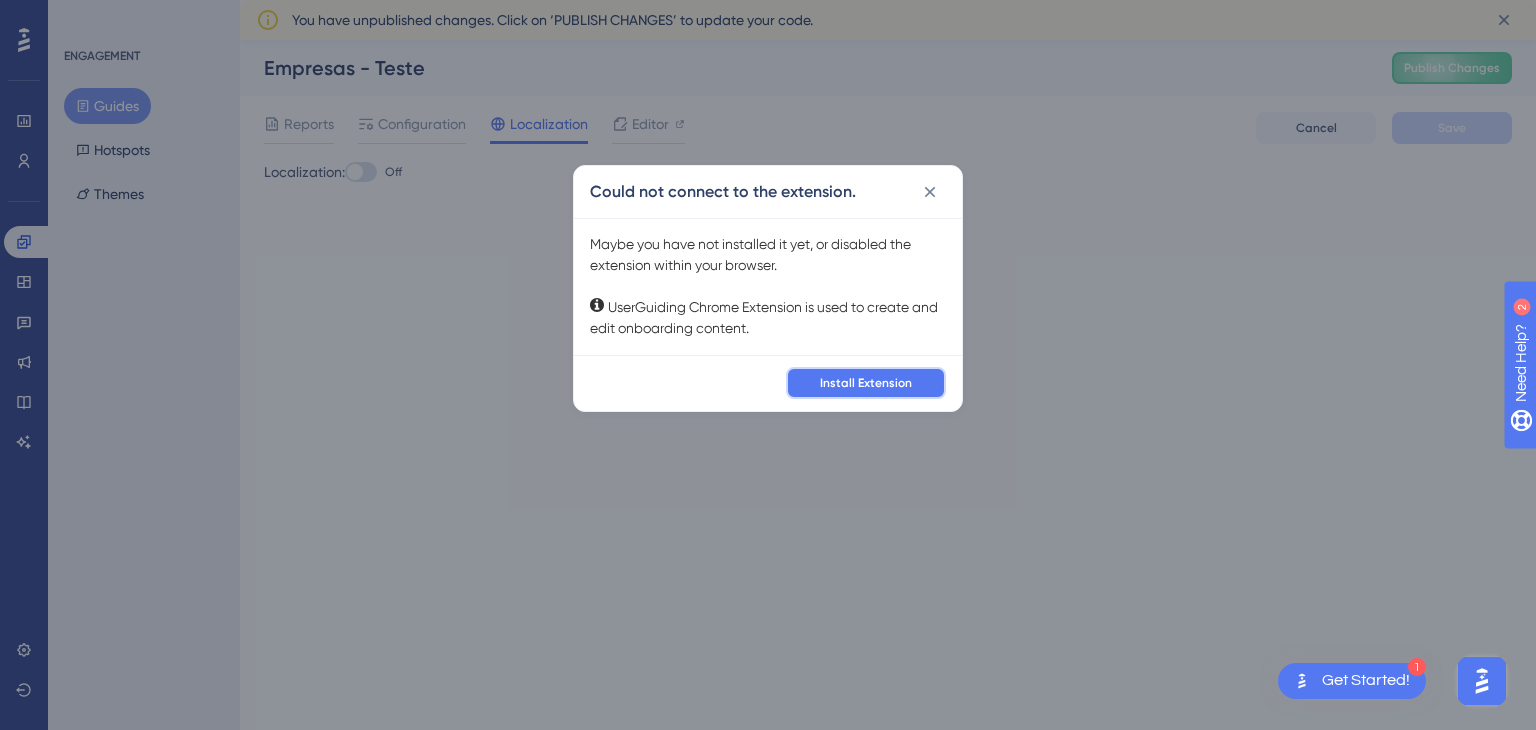 click on "Install Extension" at bounding box center [866, 383] 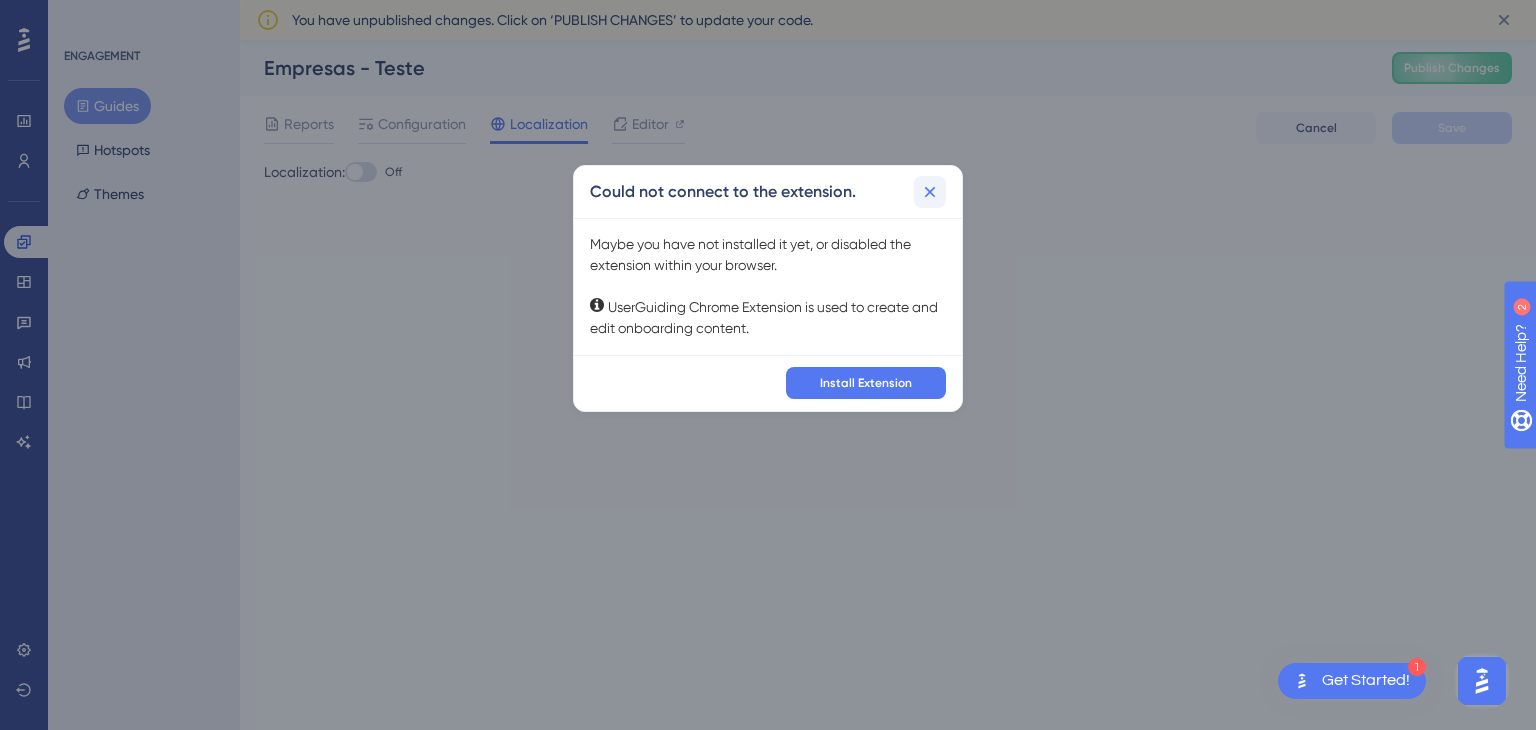 click 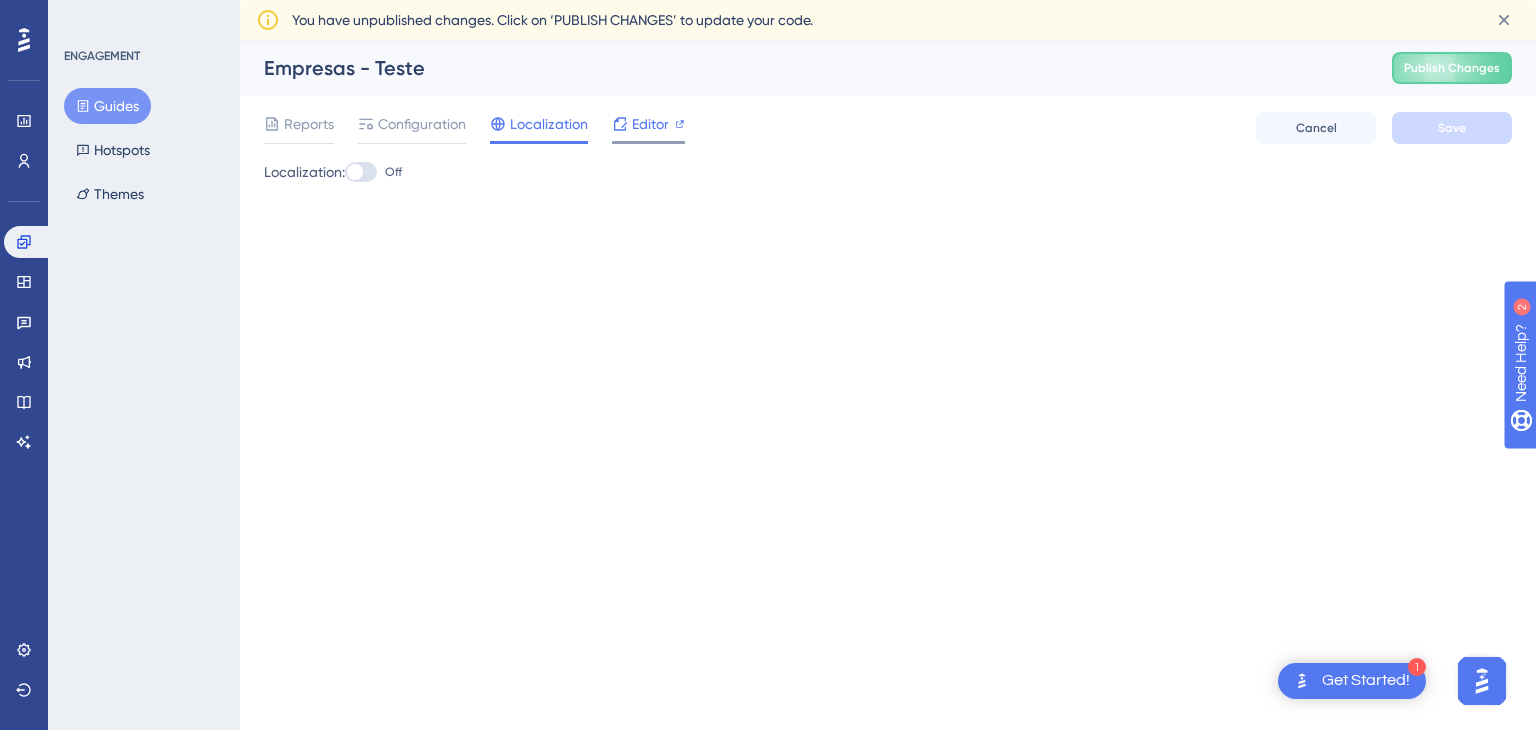 click on "Editor" at bounding box center (650, 124) 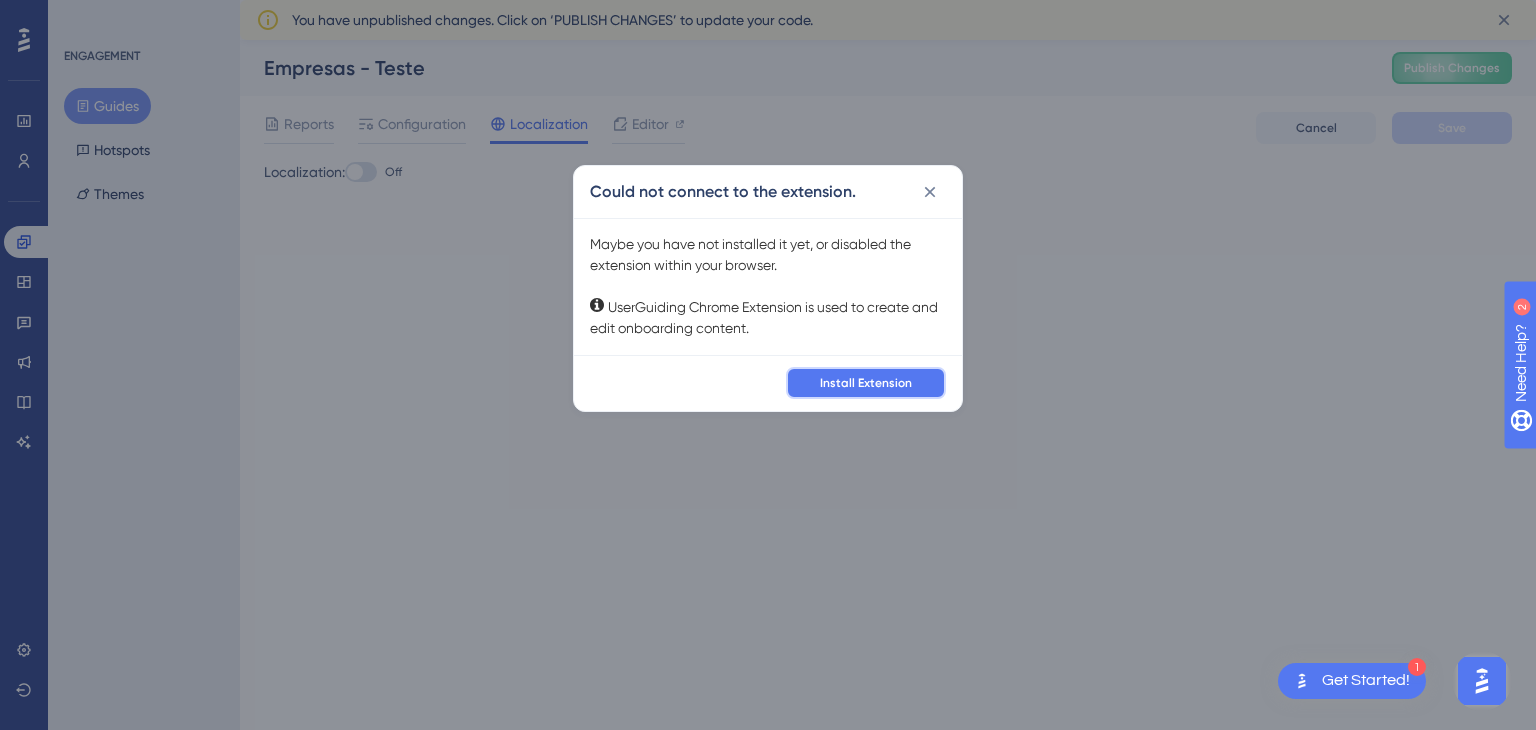 click on "Install Extension" at bounding box center (866, 383) 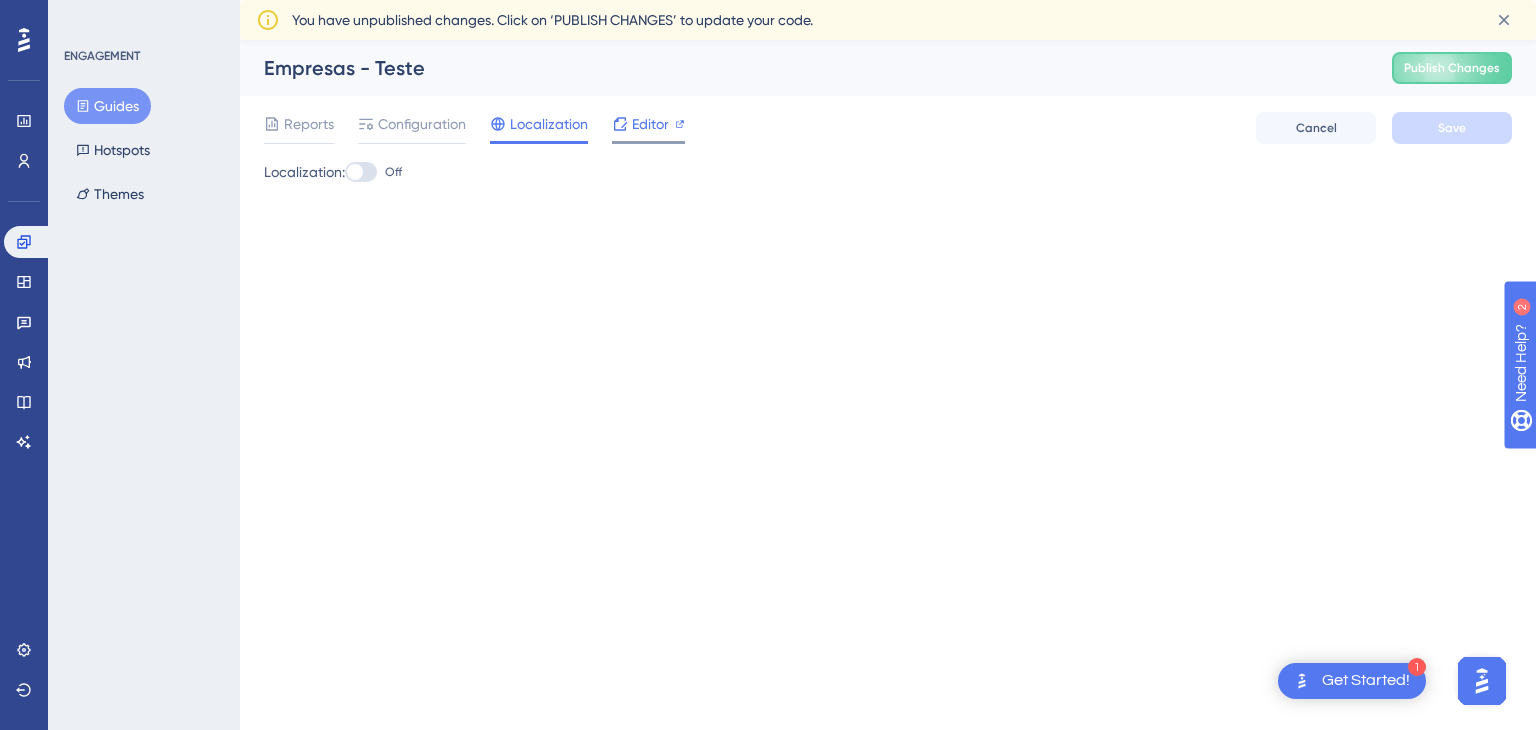 click on "Editor" at bounding box center [650, 124] 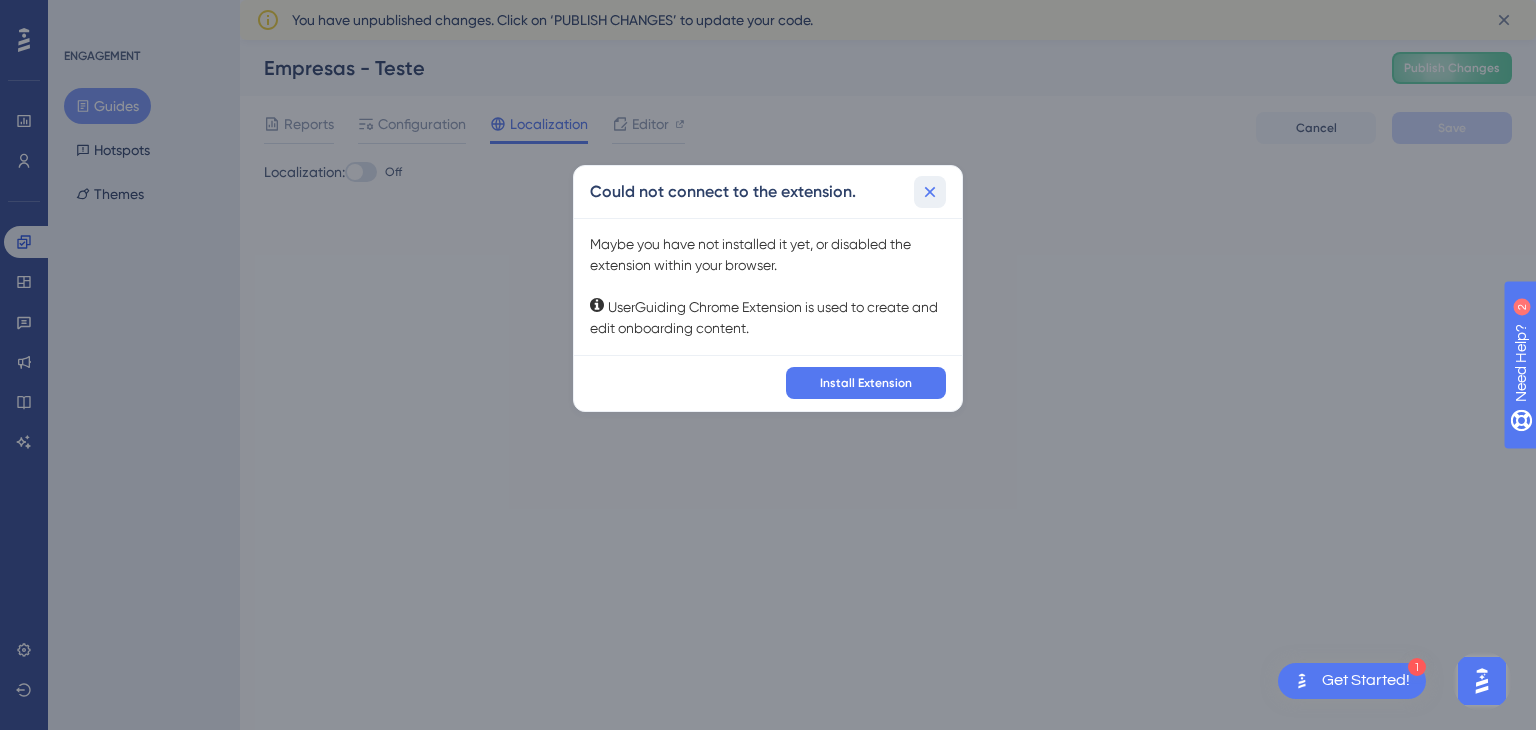 drag, startPoint x: 932, startPoint y: 190, endPoint x: 1072, endPoint y: 82, distance: 176.81628 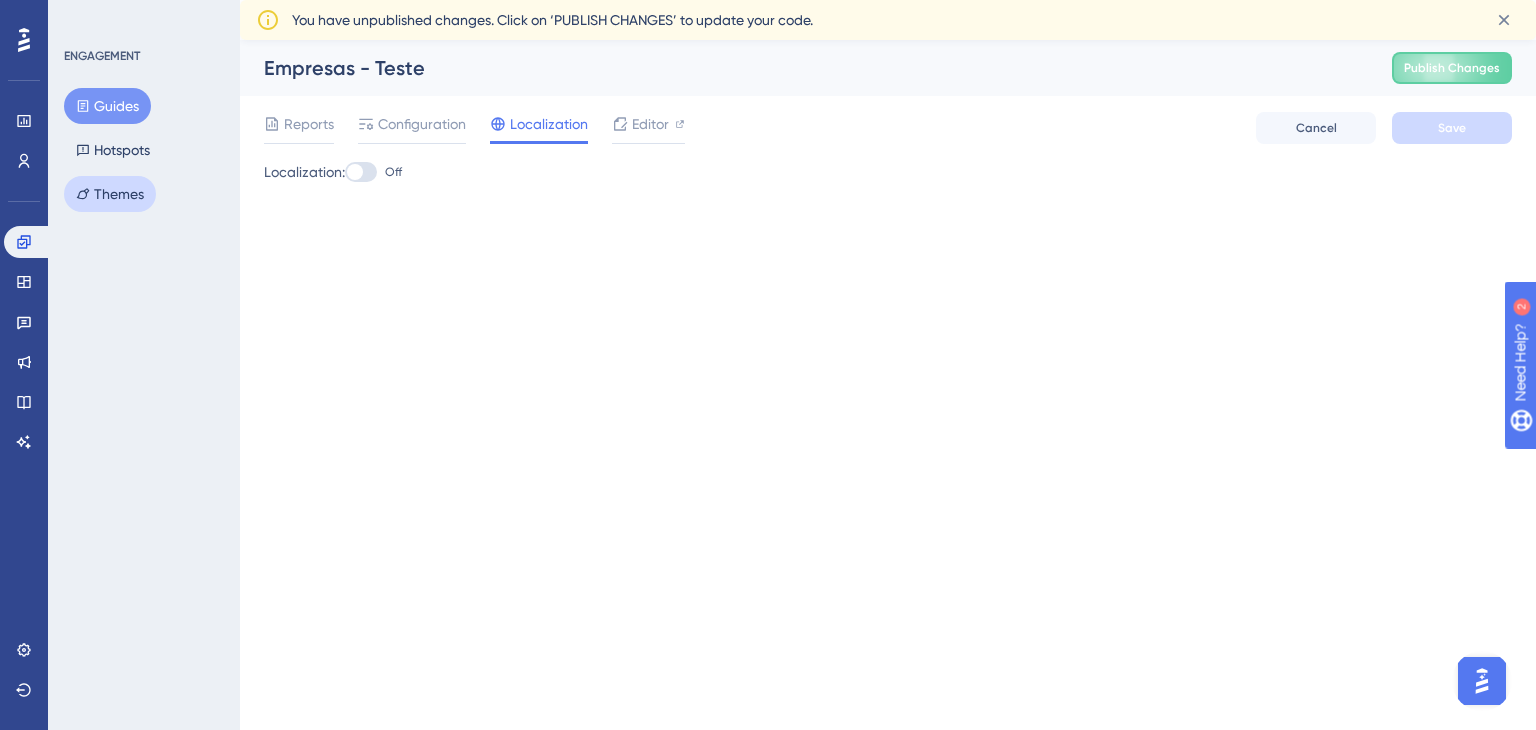click on "Themes" at bounding box center [110, 194] 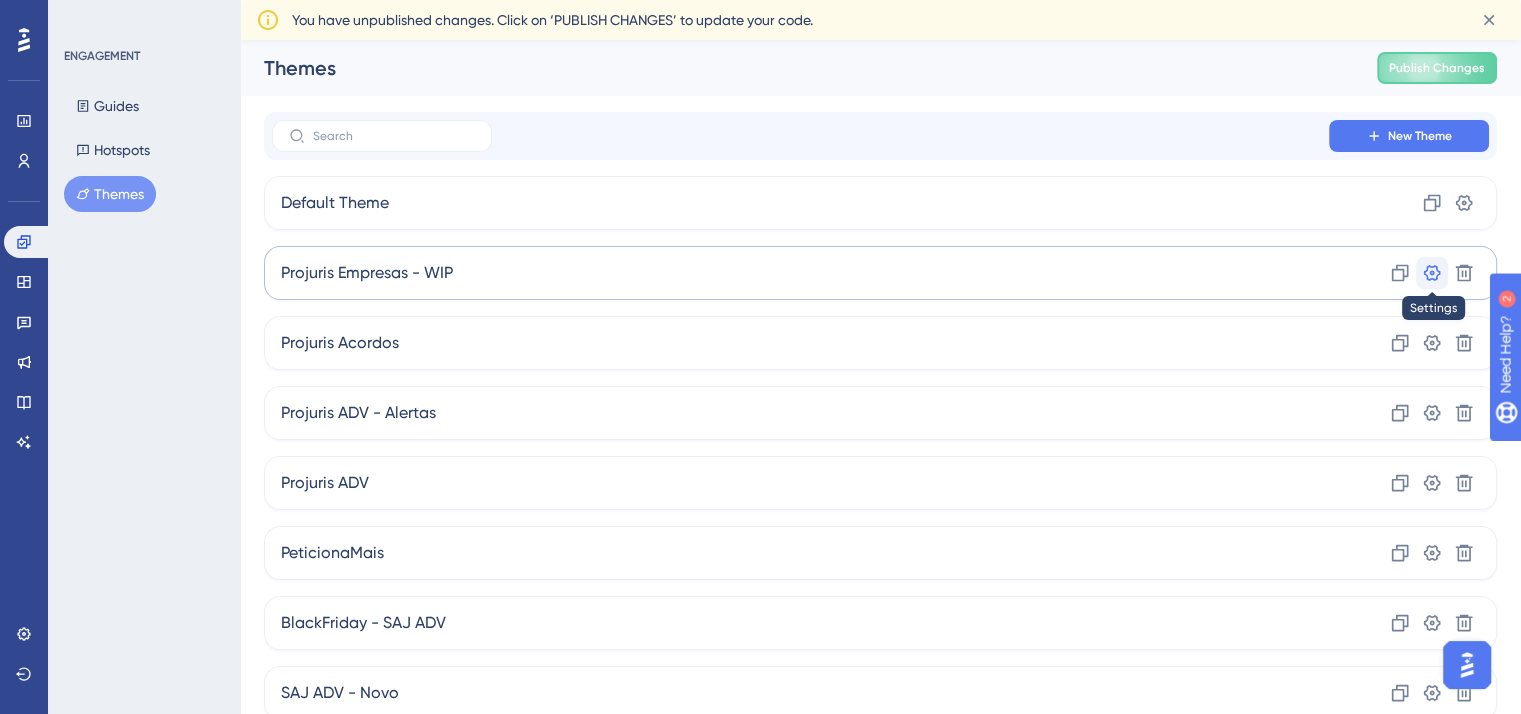click 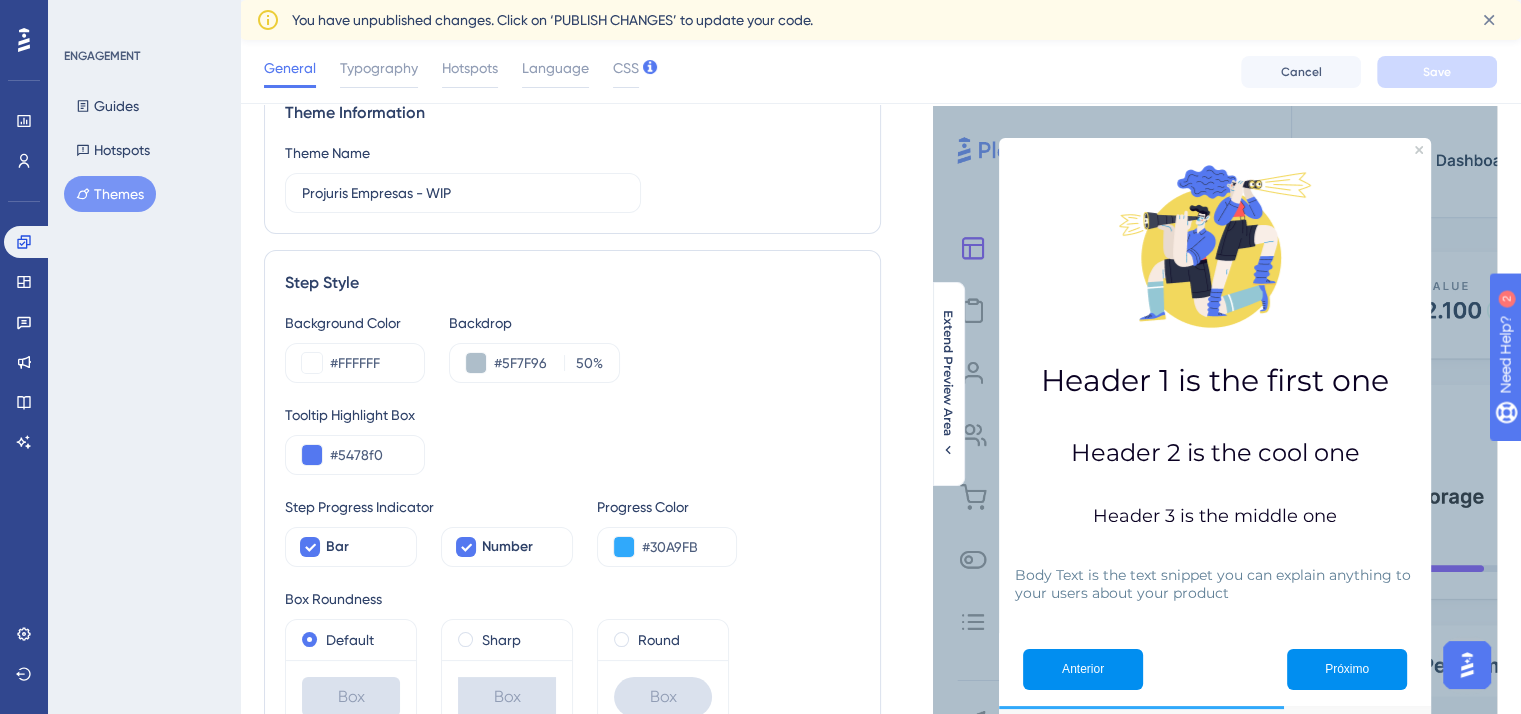 scroll, scrollTop: 0, scrollLeft: 0, axis: both 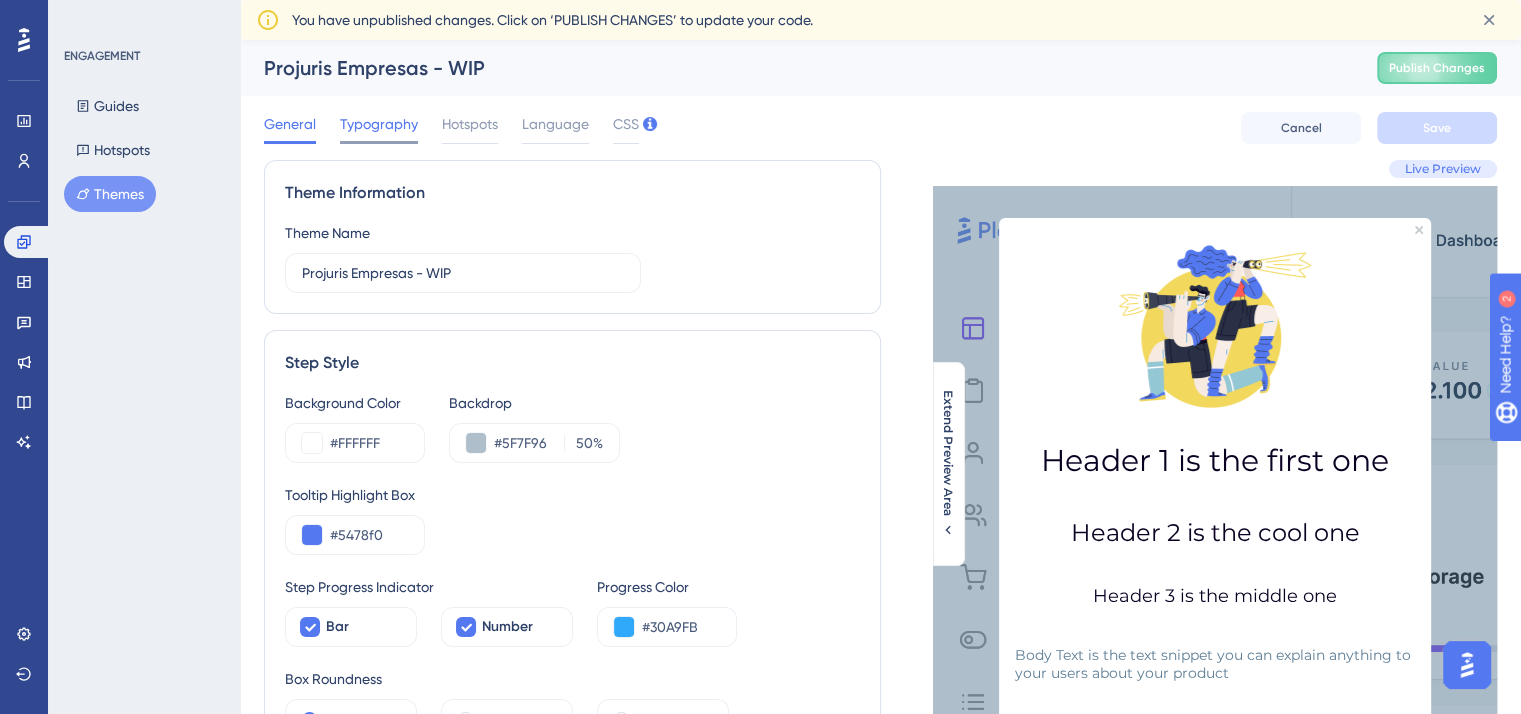 click on "Typography" at bounding box center (379, 124) 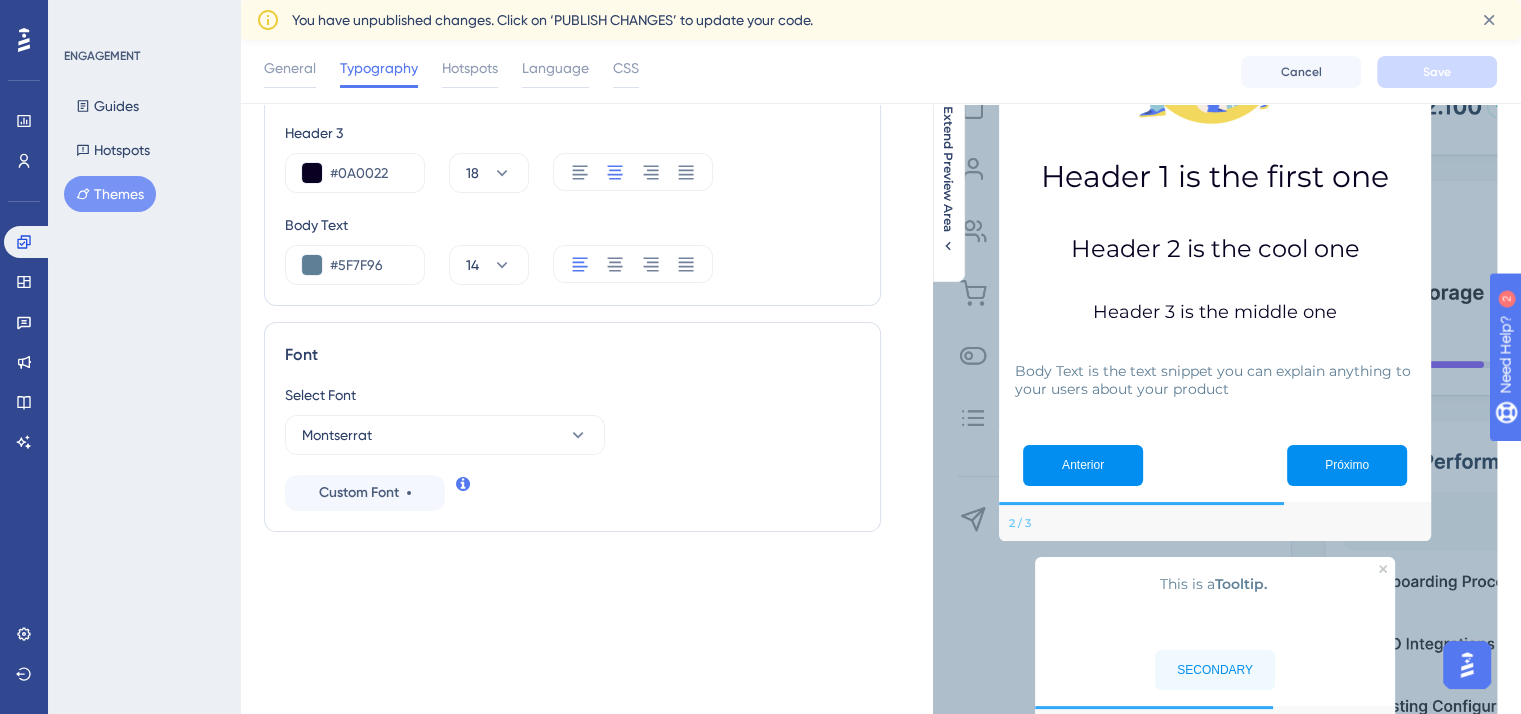 scroll, scrollTop: 0, scrollLeft: 0, axis: both 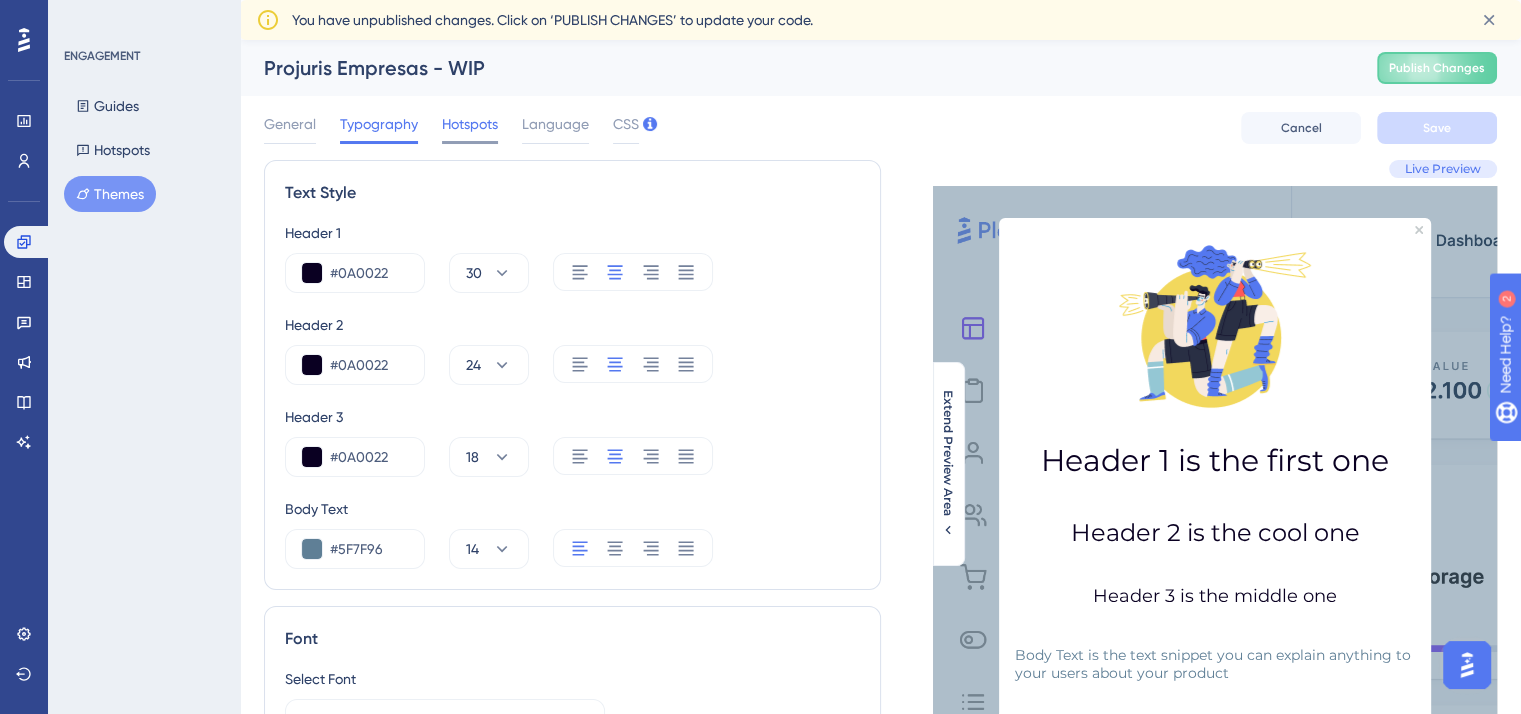 click on "Hotspots" at bounding box center [470, 124] 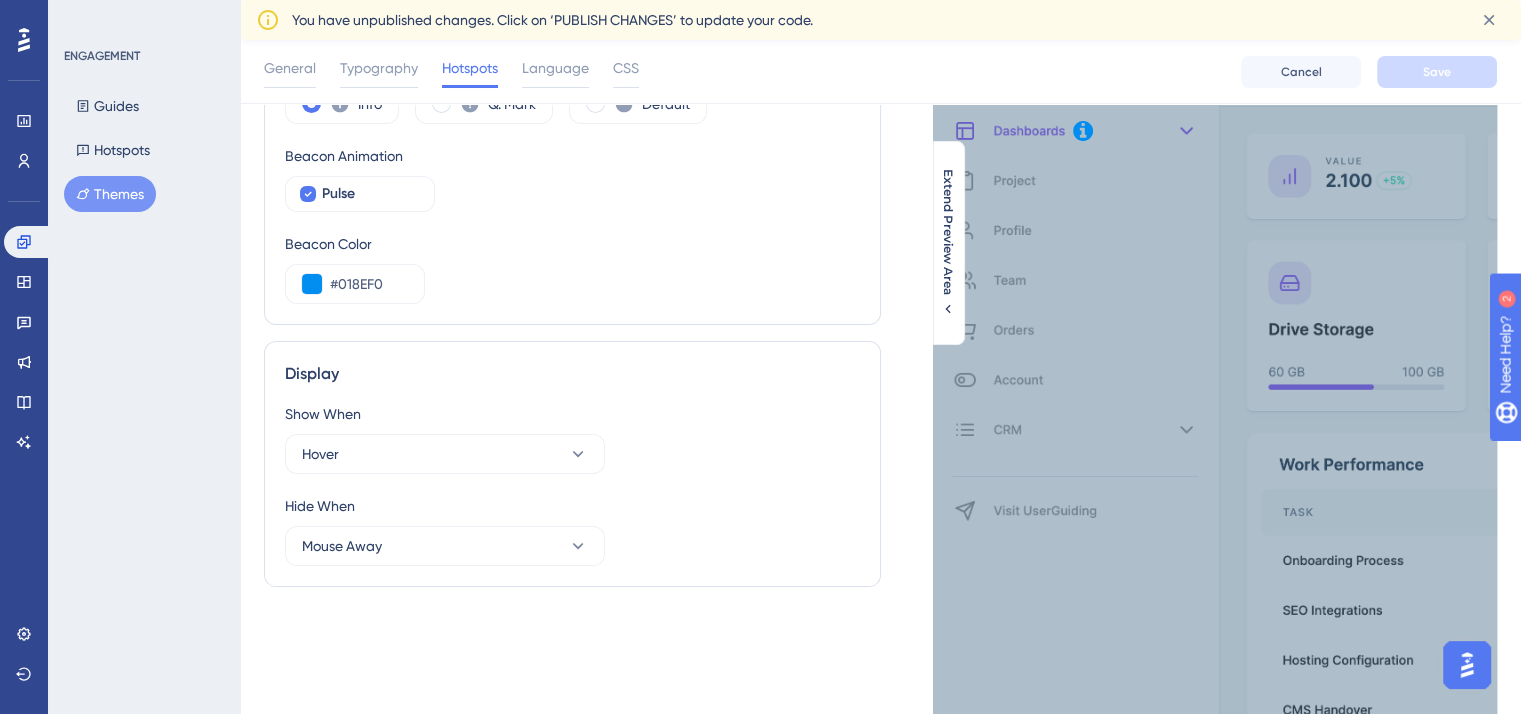 scroll, scrollTop: 200, scrollLeft: 0, axis: vertical 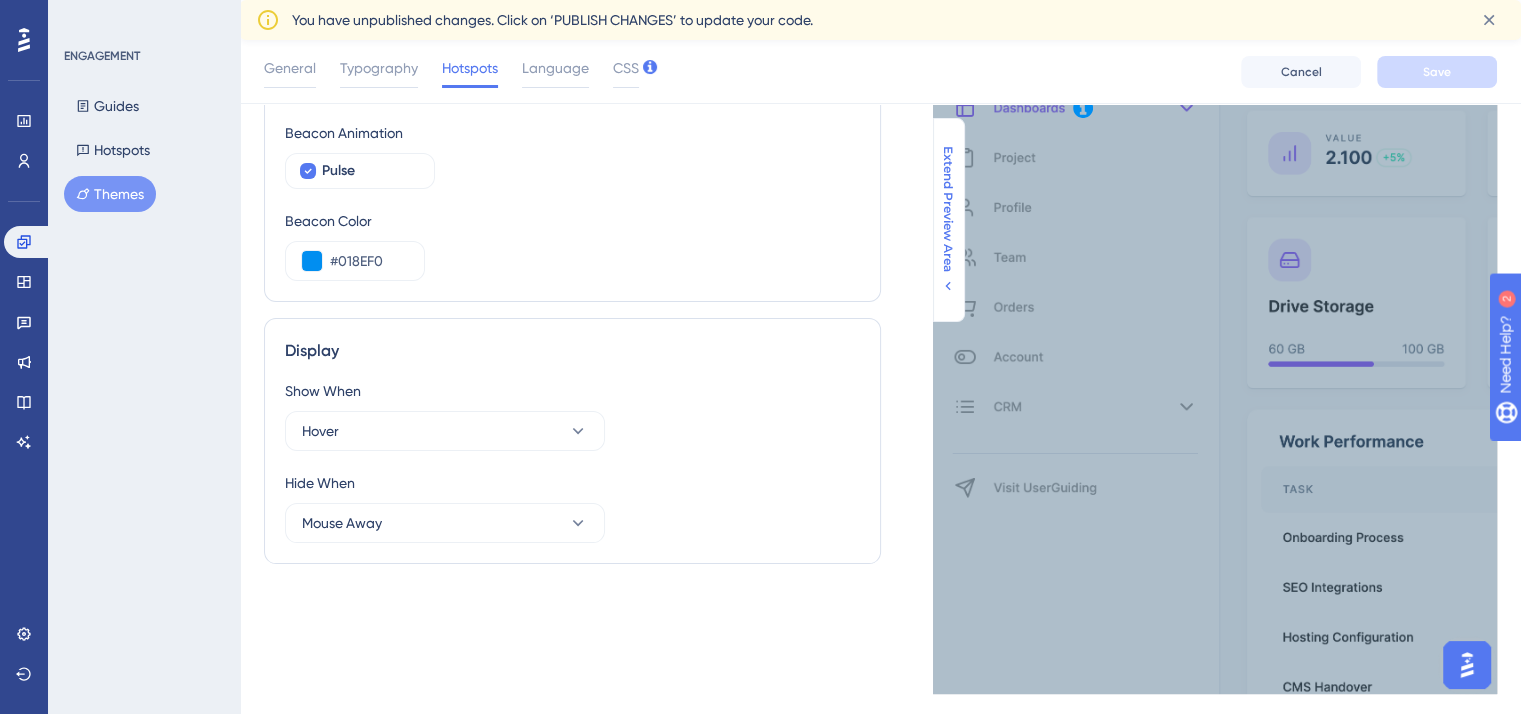 click on "Extend Preview Area" at bounding box center (948, 209) 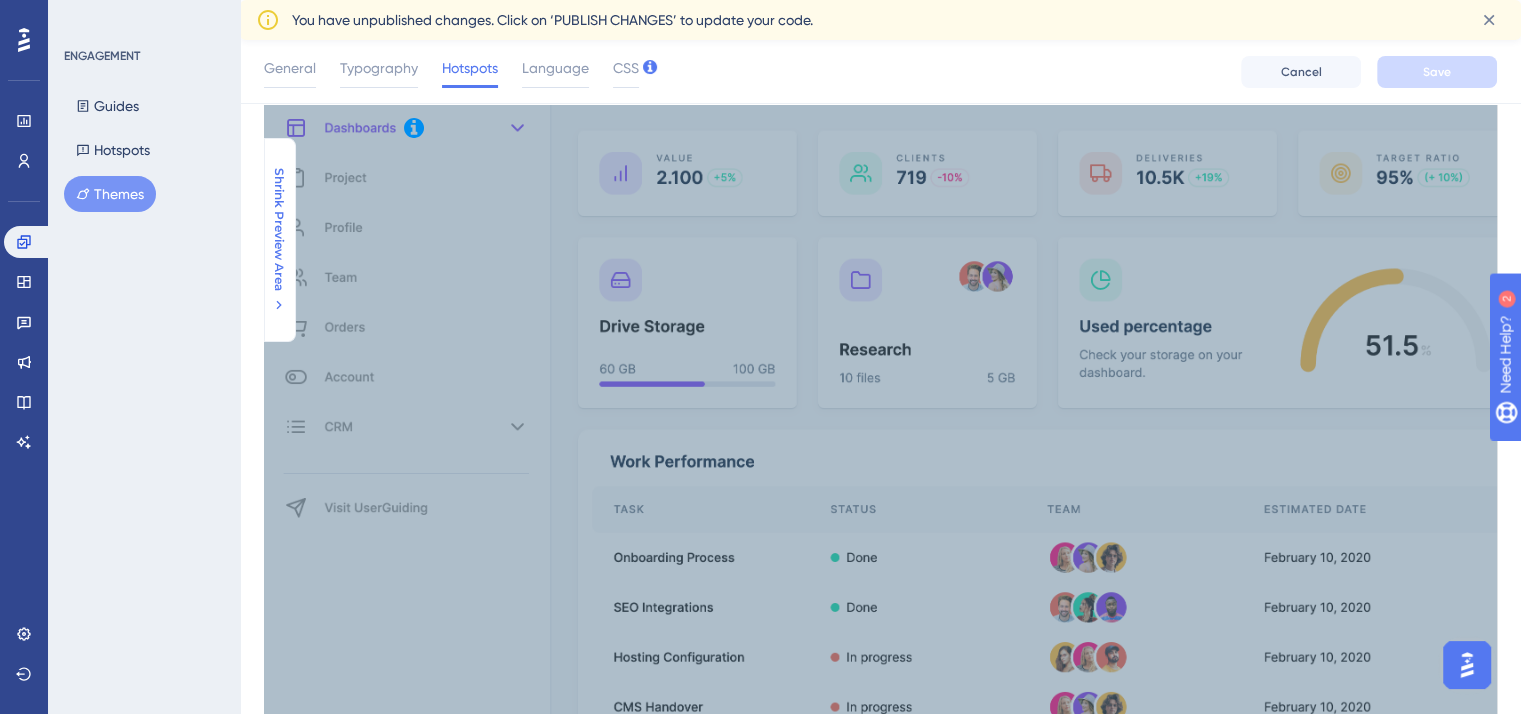 click on "Shrink Preview Area" at bounding box center (279, 229) 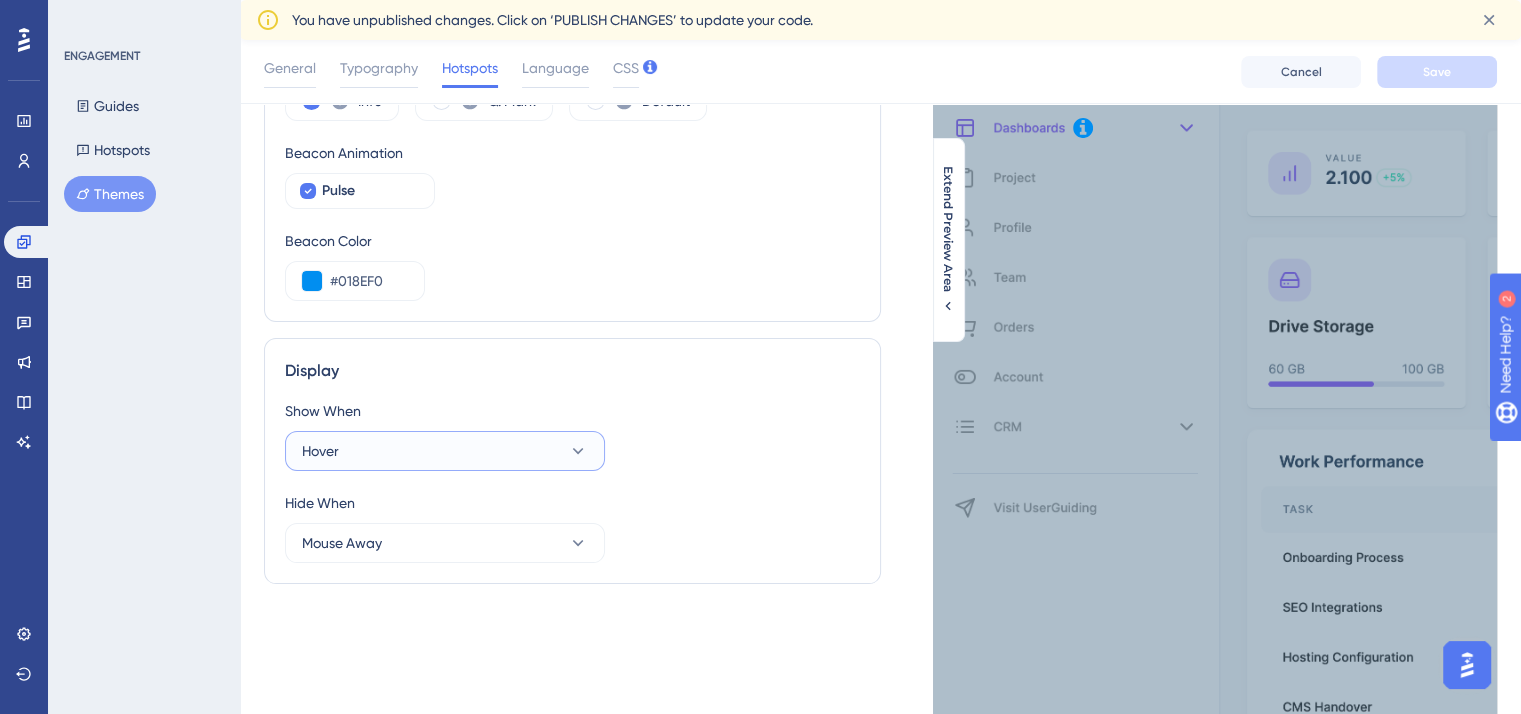 click on "Hover" at bounding box center [445, 451] 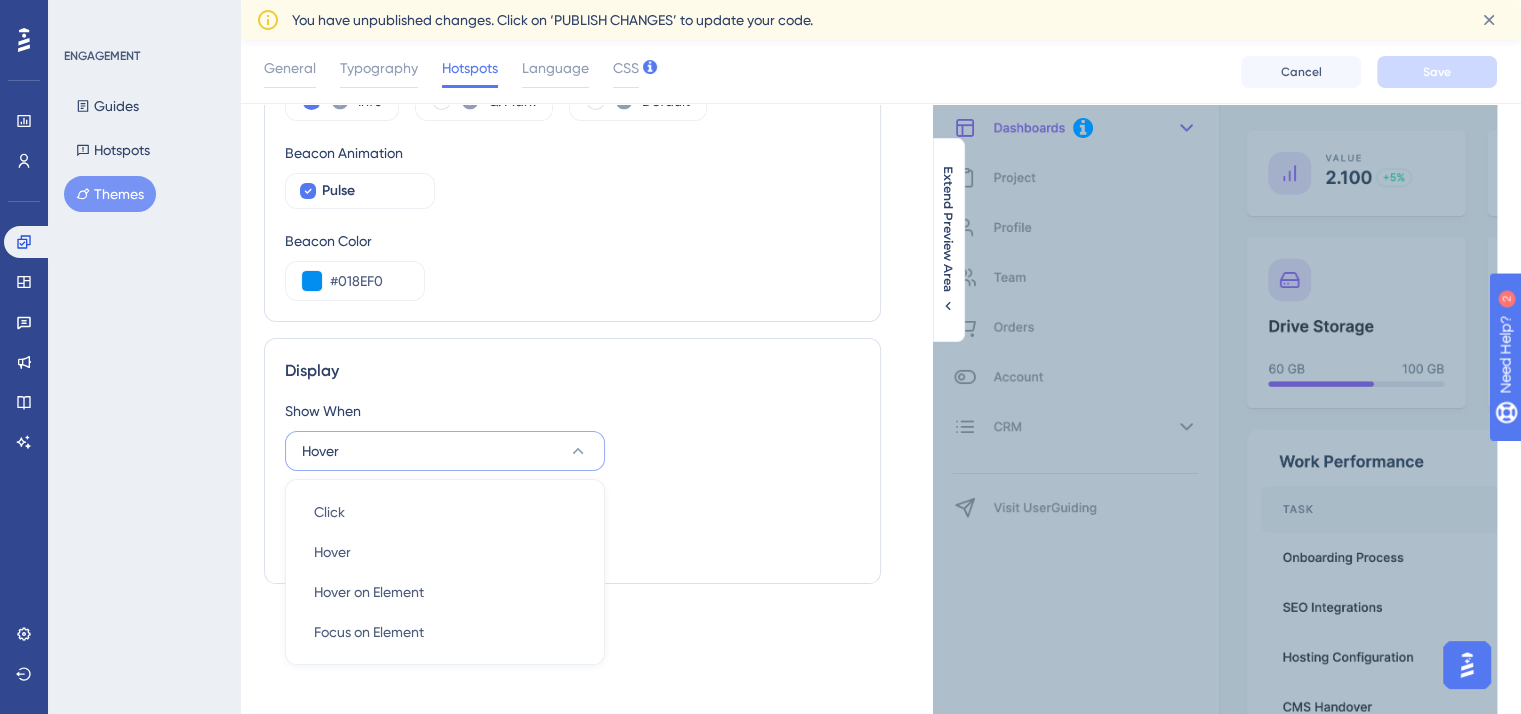 scroll, scrollTop: 244, scrollLeft: 0, axis: vertical 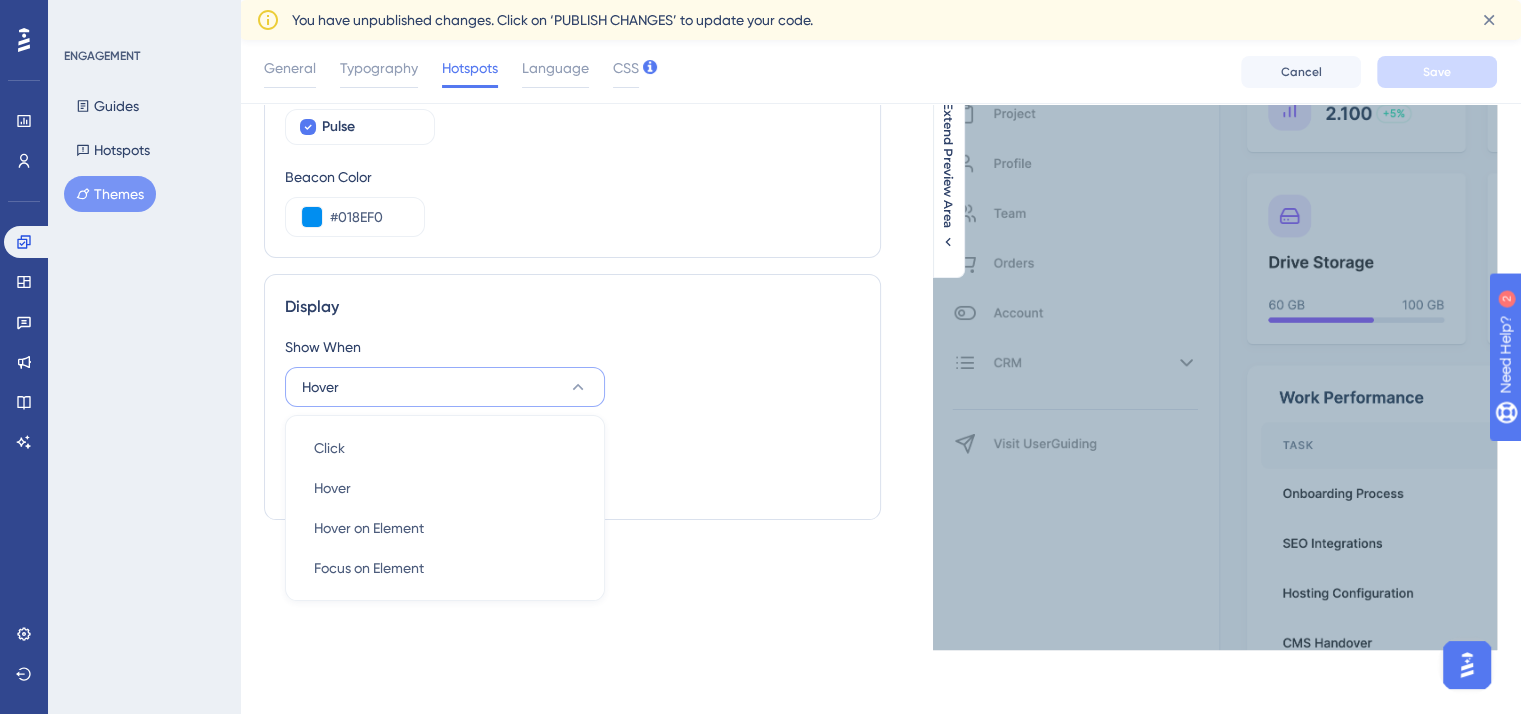 click on "Hide When Mouse Away" at bounding box center (572, 463) 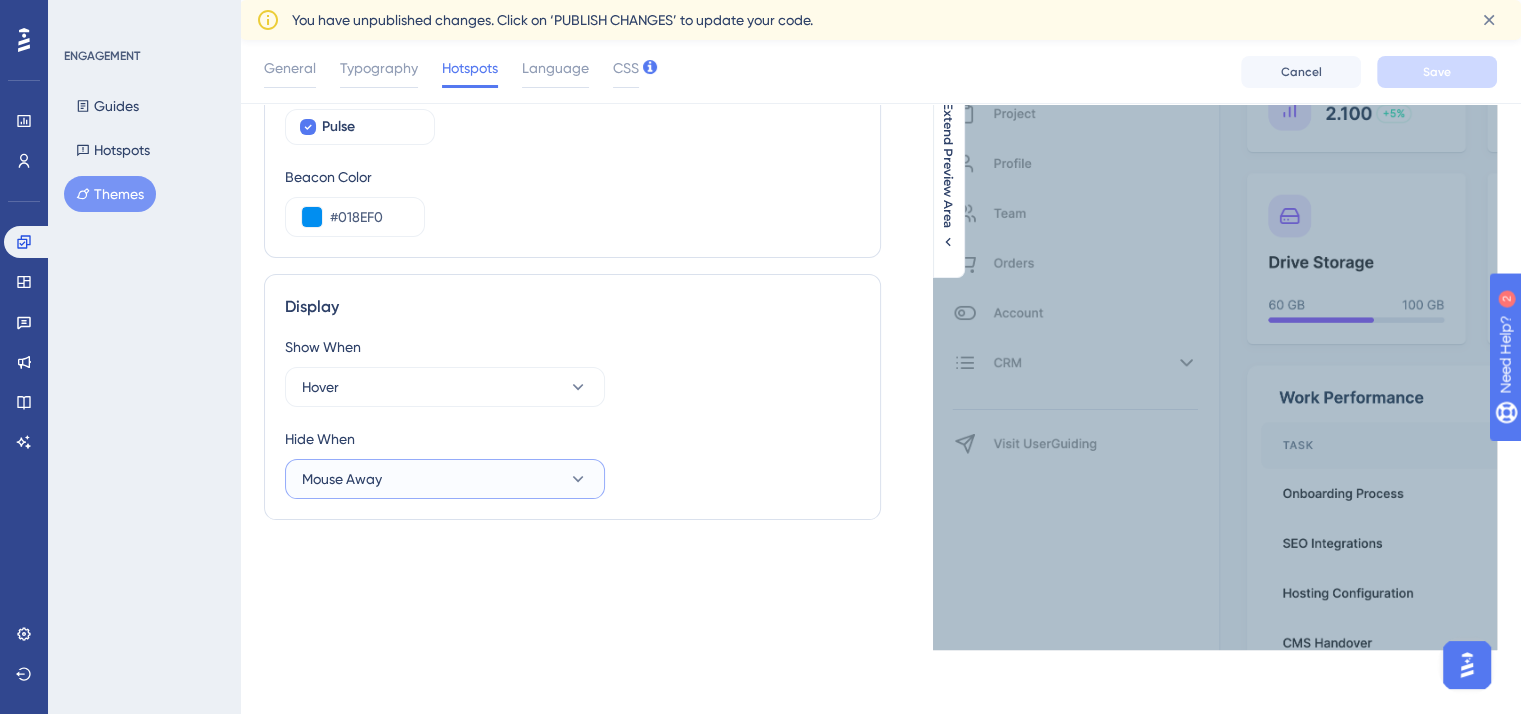 click on "Mouse Away" at bounding box center (445, 479) 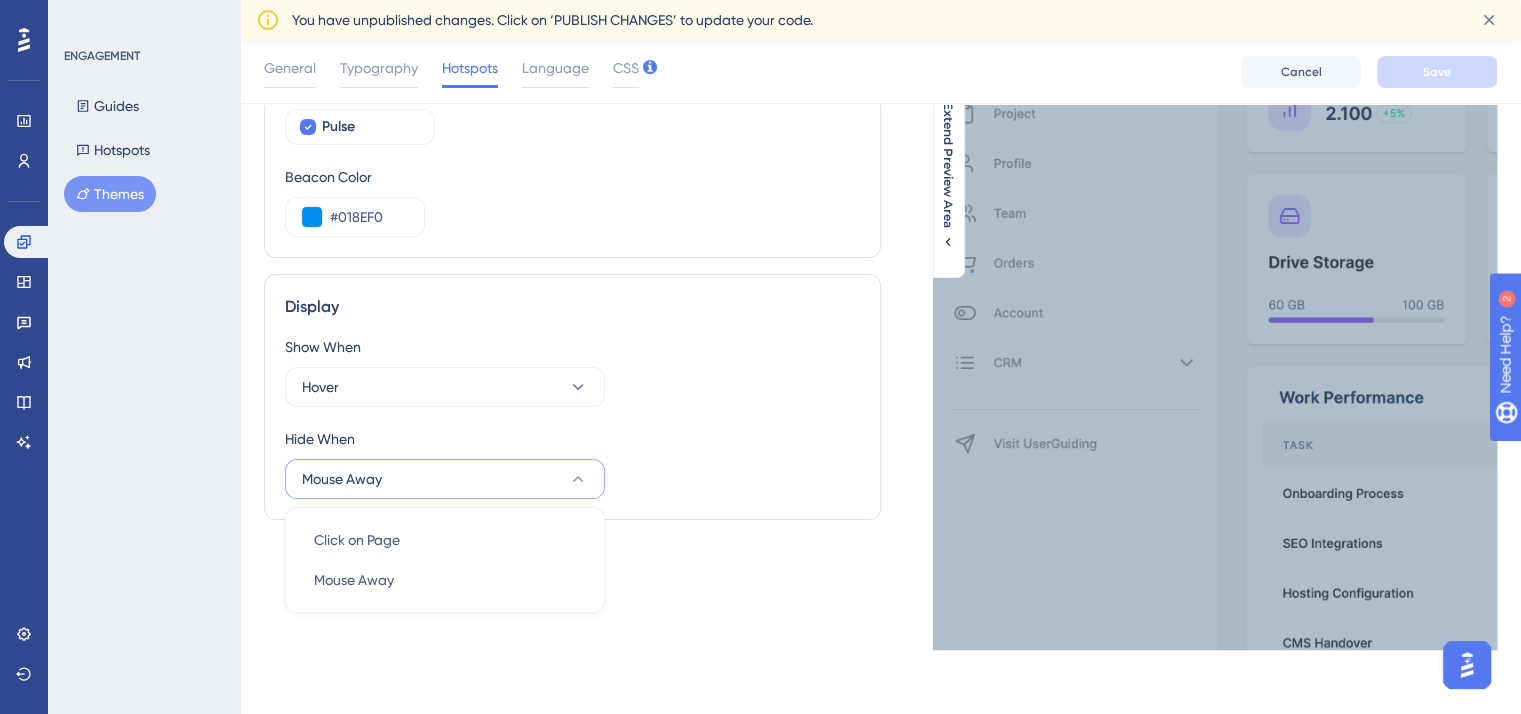 click on "Hide When Mouse Away Click on Page Click on Page Mouse Away Mouse Away" at bounding box center (572, 463) 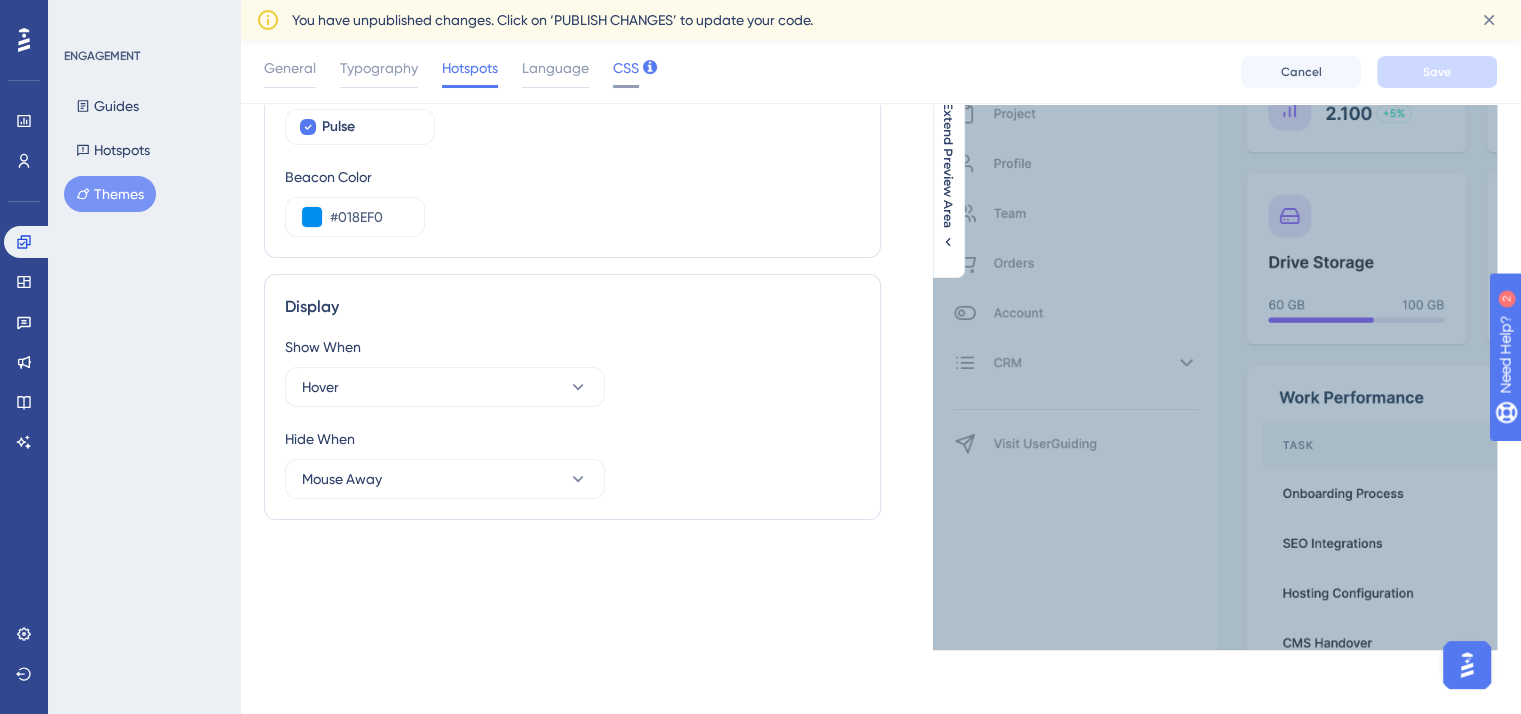 click on "CSS" at bounding box center [626, 68] 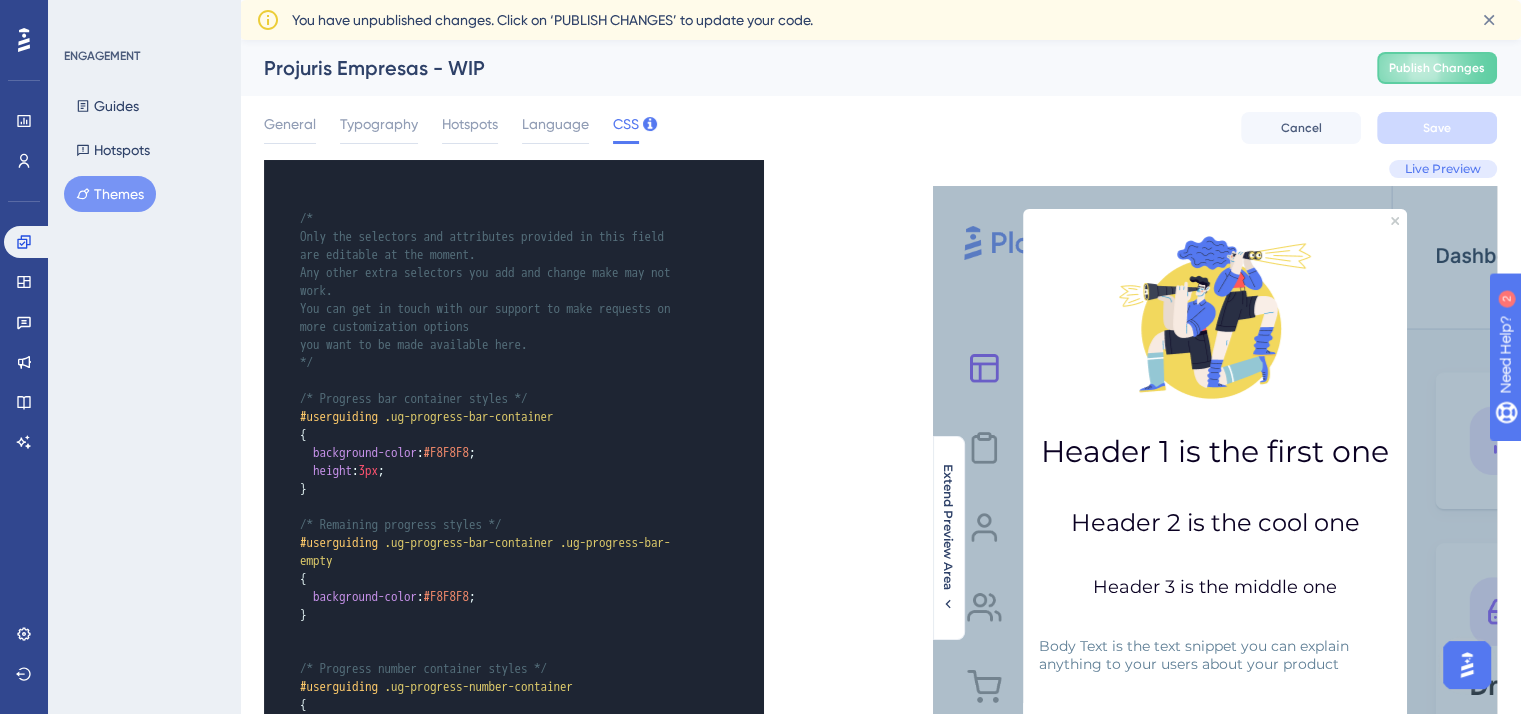 scroll, scrollTop: 0, scrollLeft: 0, axis: both 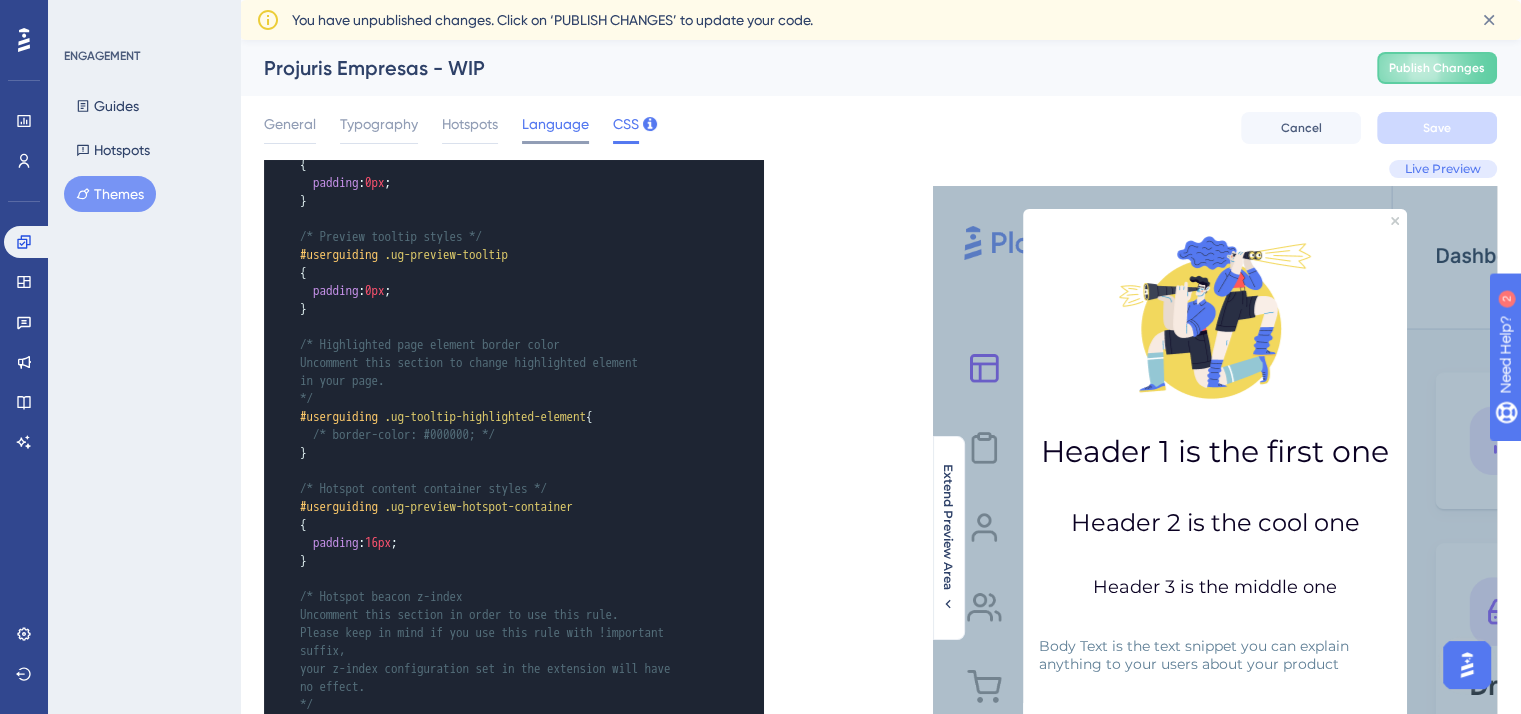 click on "Language" at bounding box center [555, 124] 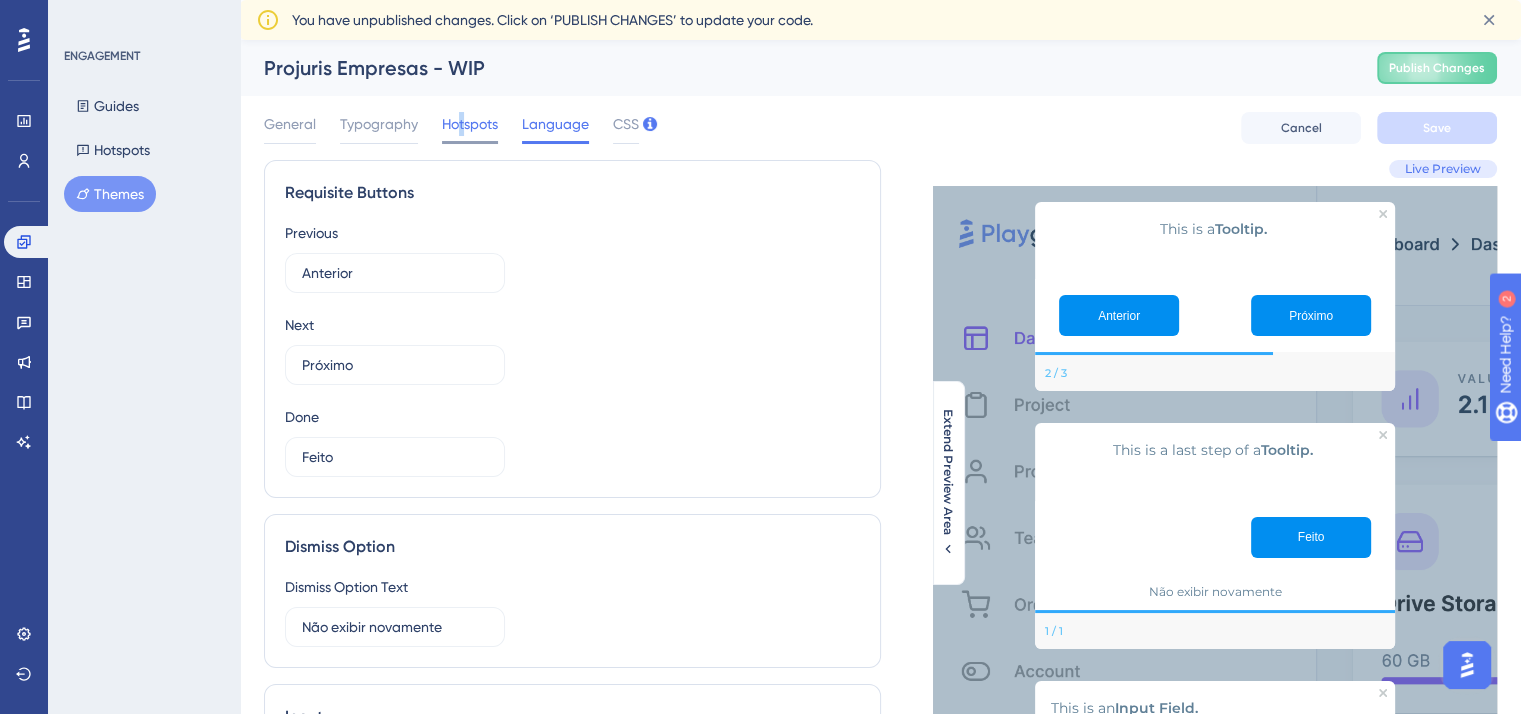 click on "Hotspots" at bounding box center (470, 124) 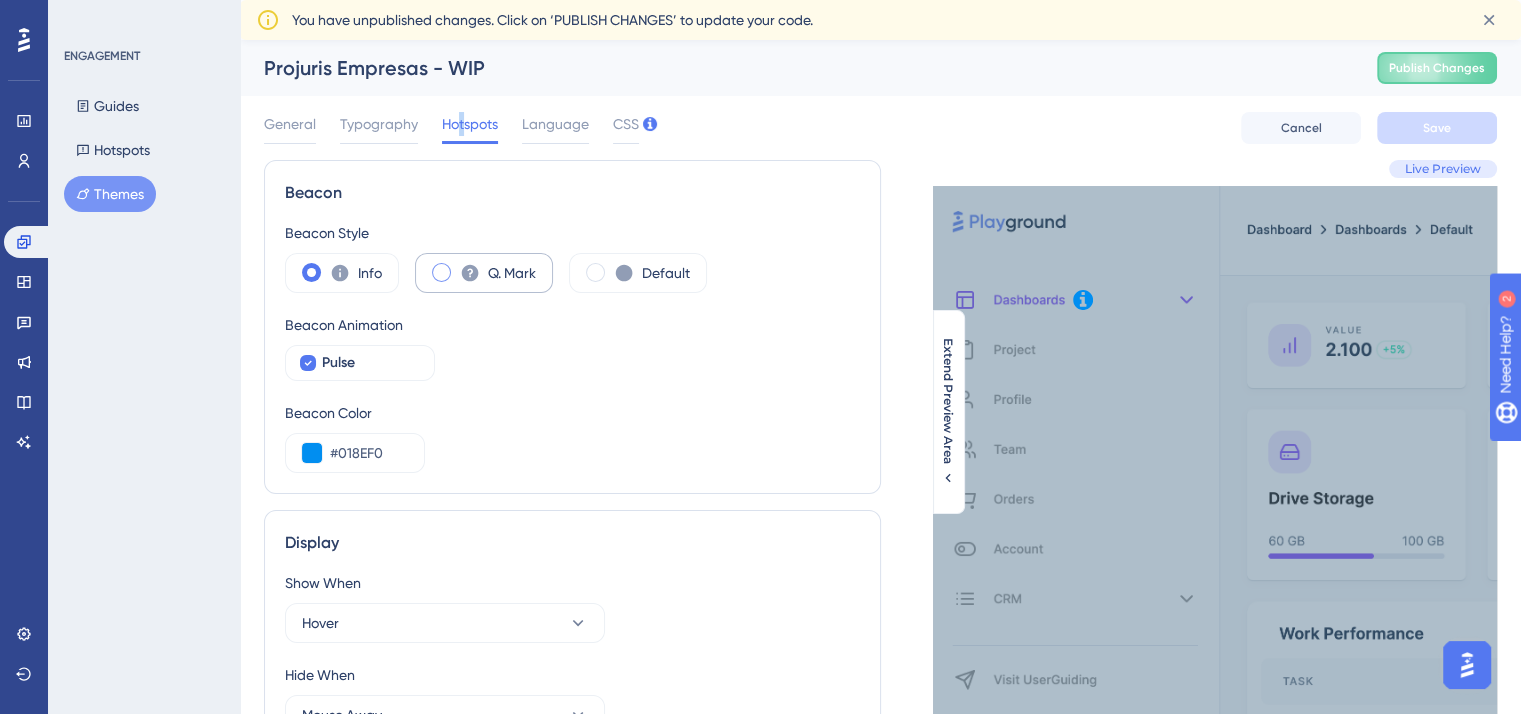 click on "Q. Mark" at bounding box center (512, 273) 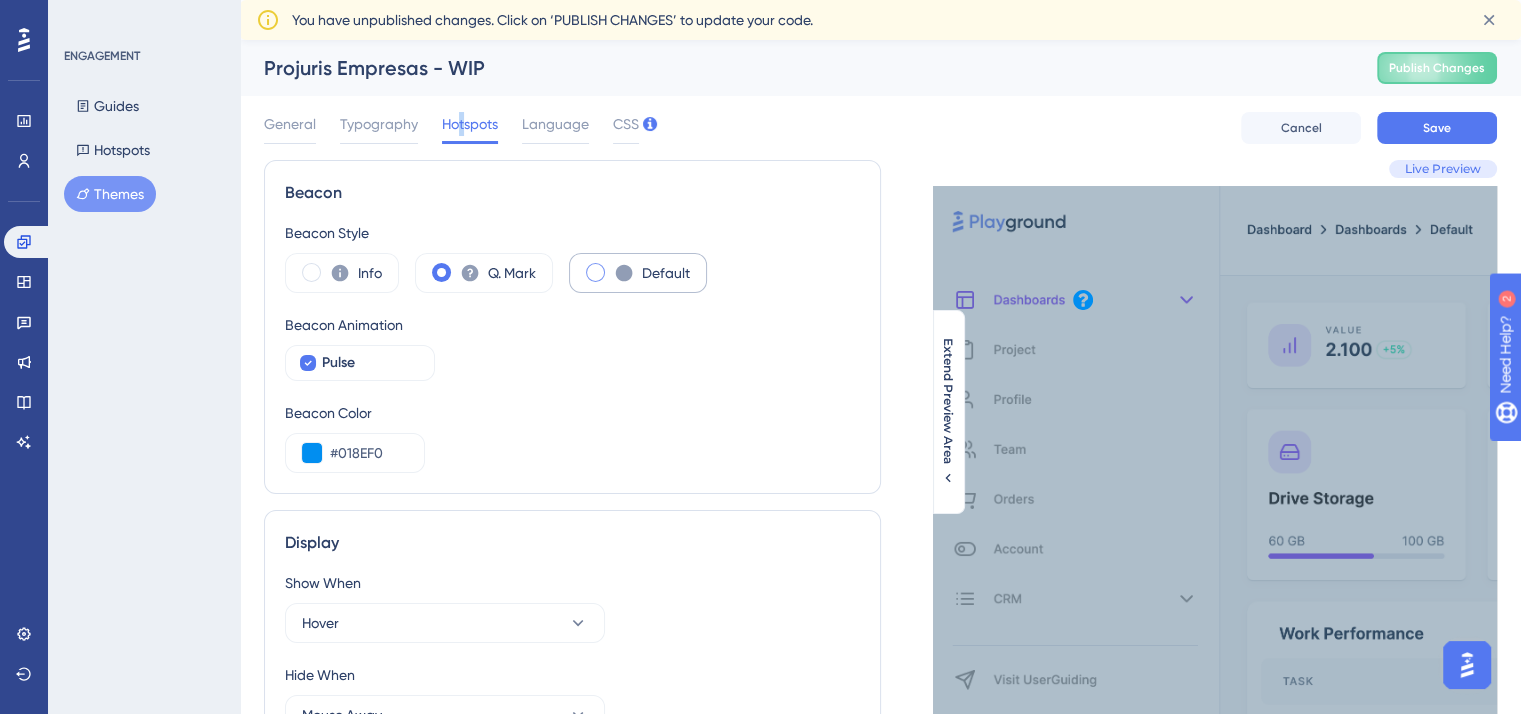 click on "Default" at bounding box center (666, 273) 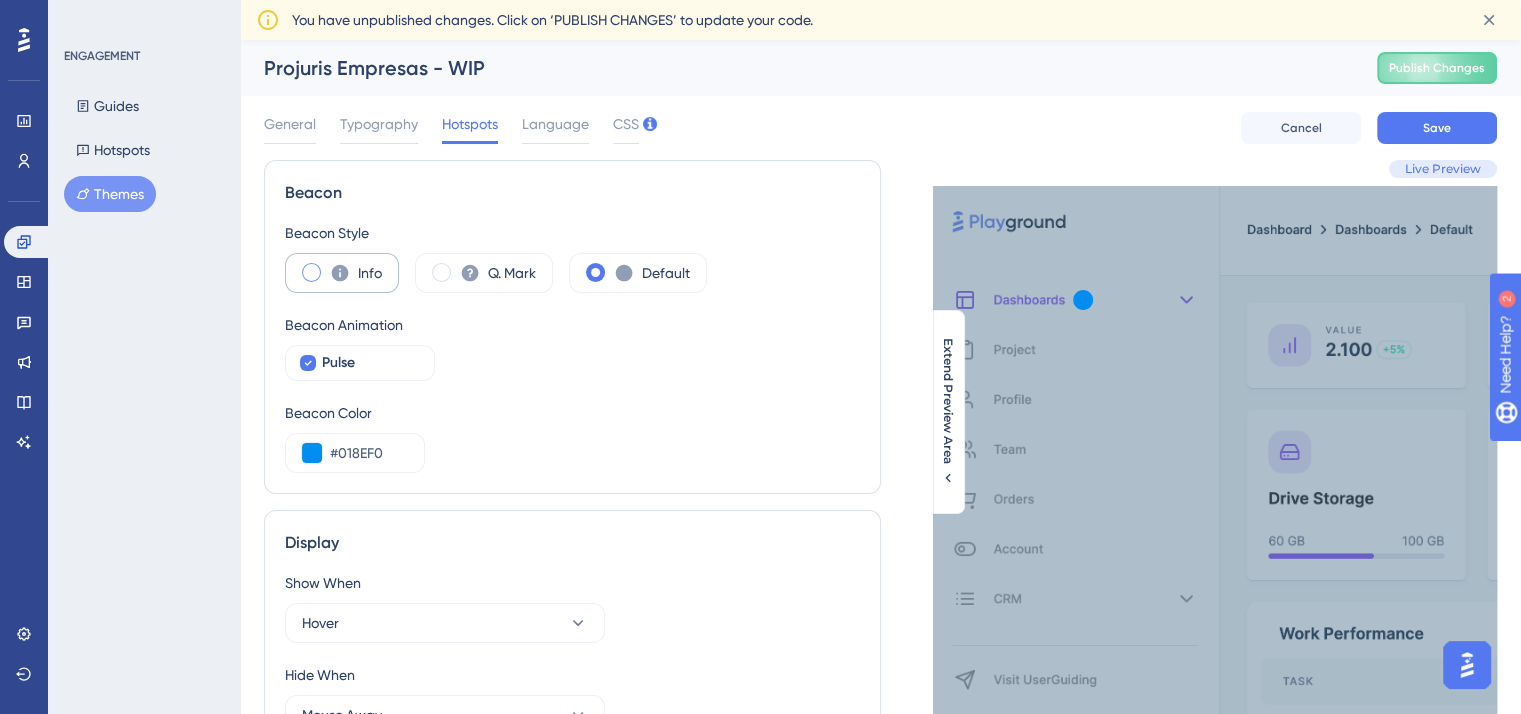 click on "Info" at bounding box center (342, 273) 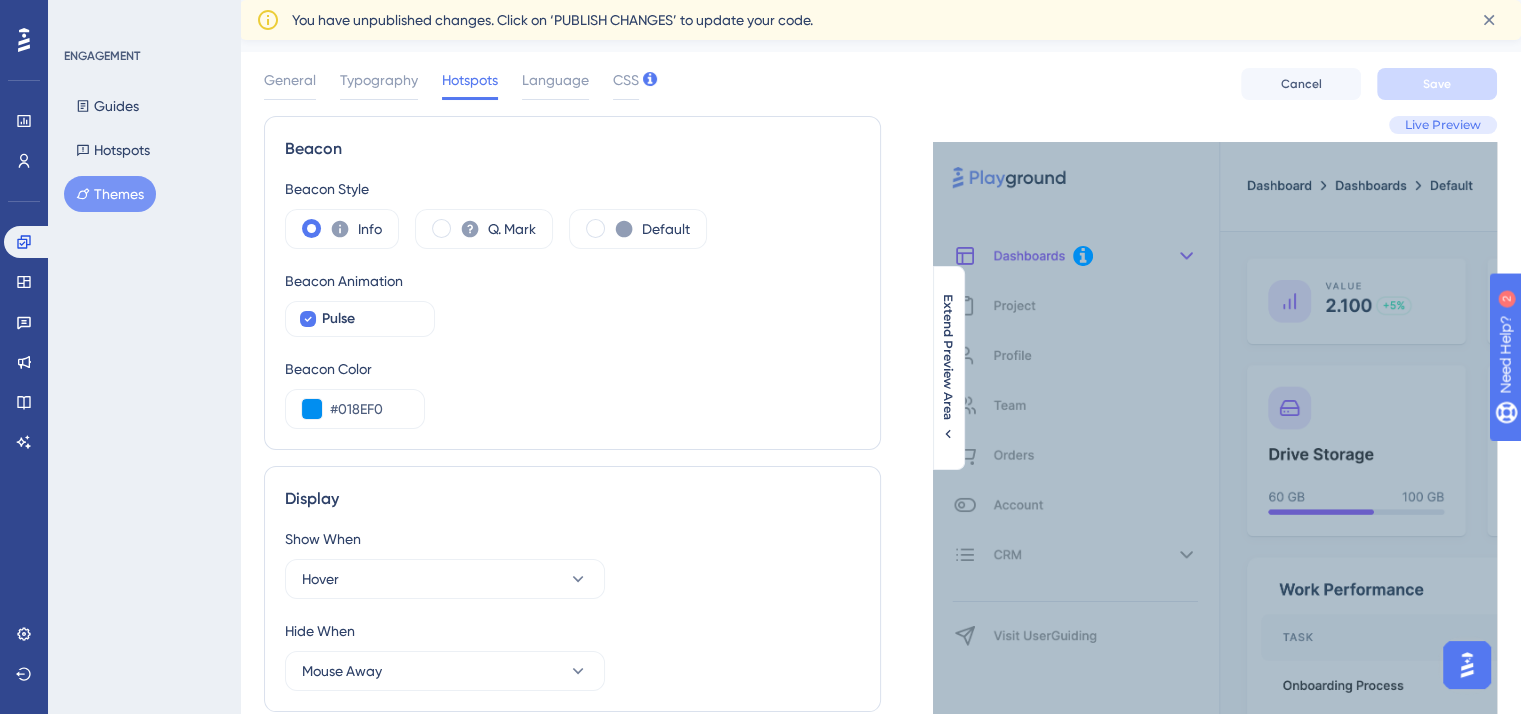 scroll, scrollTop: 15, scrollLeft: 0, axis: vertical 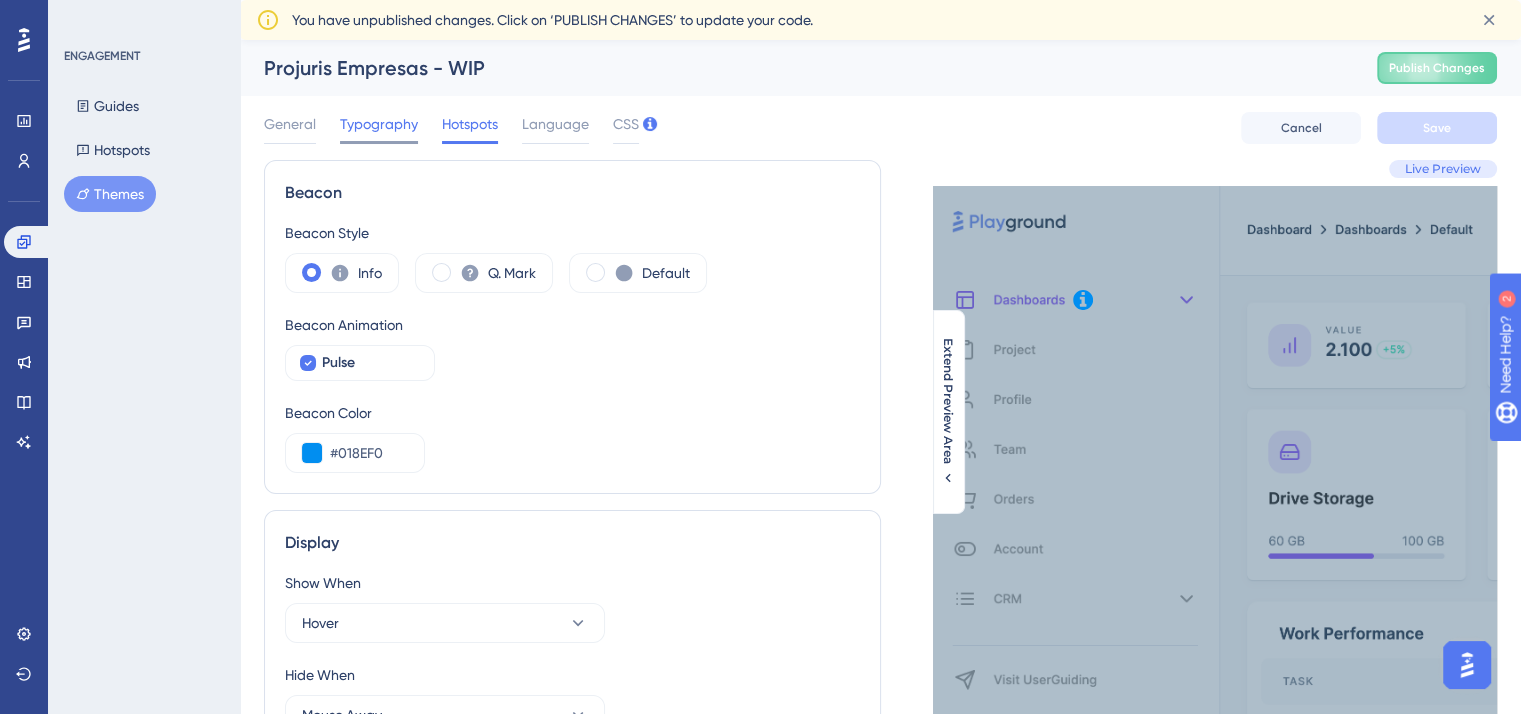 click on "Typography" at bounding box center [379, 124] 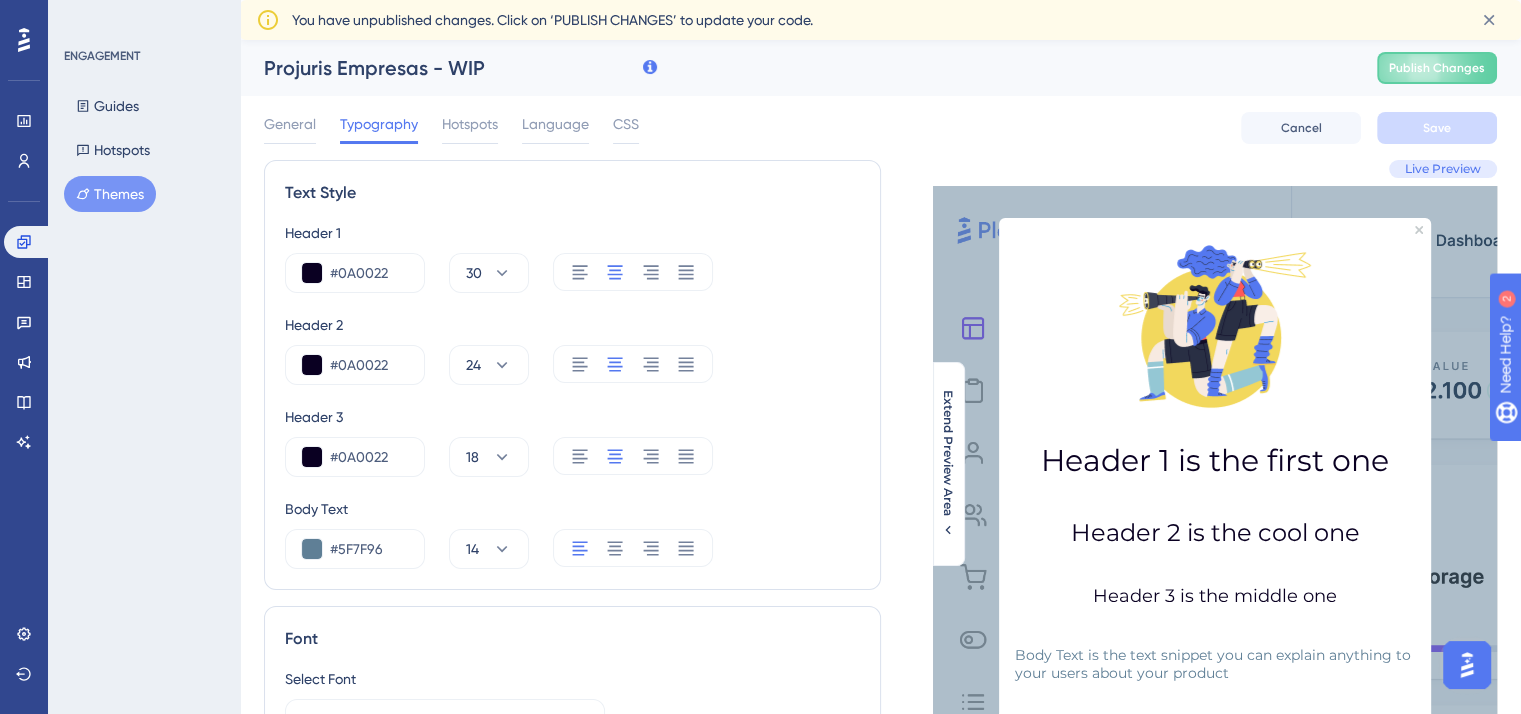 scroll, scrollTop: 0, scrollLeft: 0, axis: both 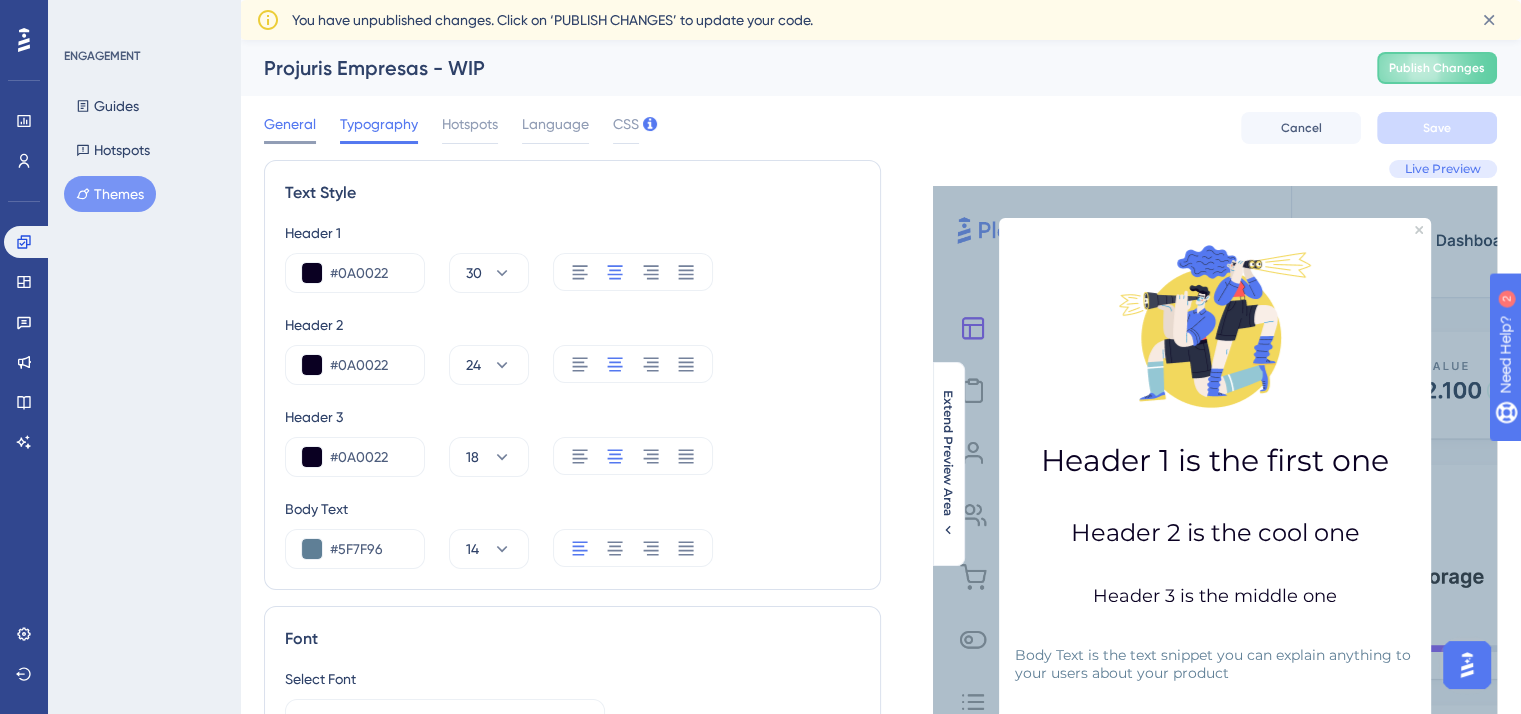 click on "General" at bounding box center [290, 124] 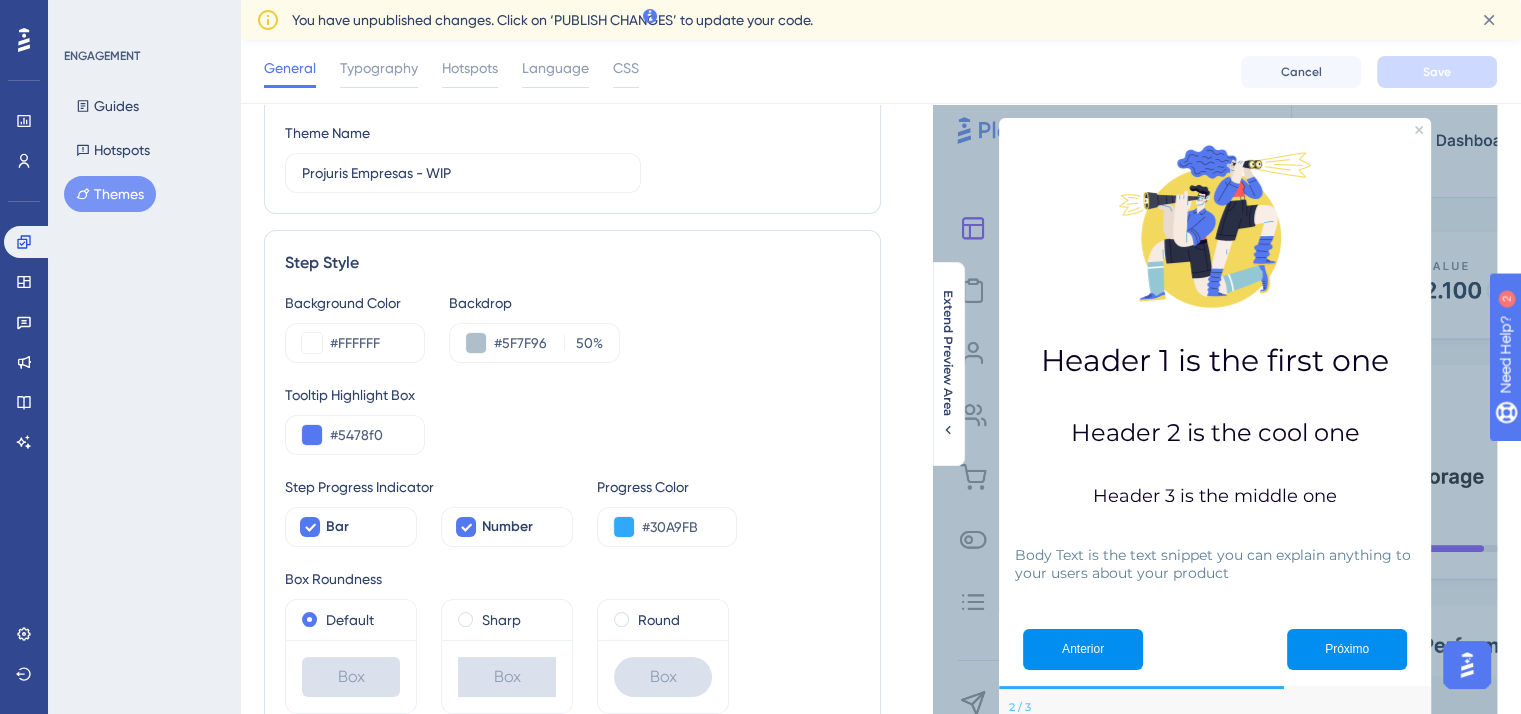 scroll, scrollTop: 200, scrollLeft: 0, axis: vertical 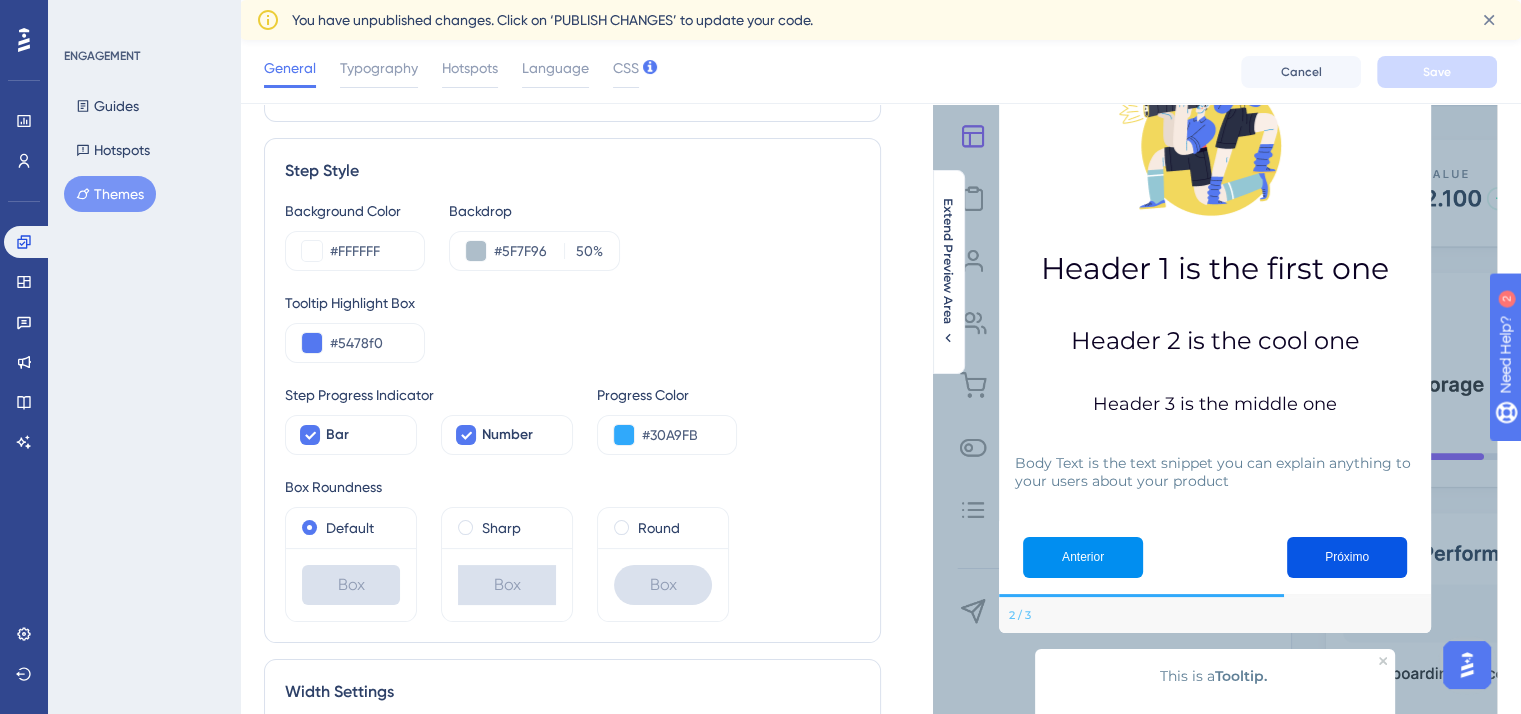 click on "Próximo" at bounding box center (1347, 557) 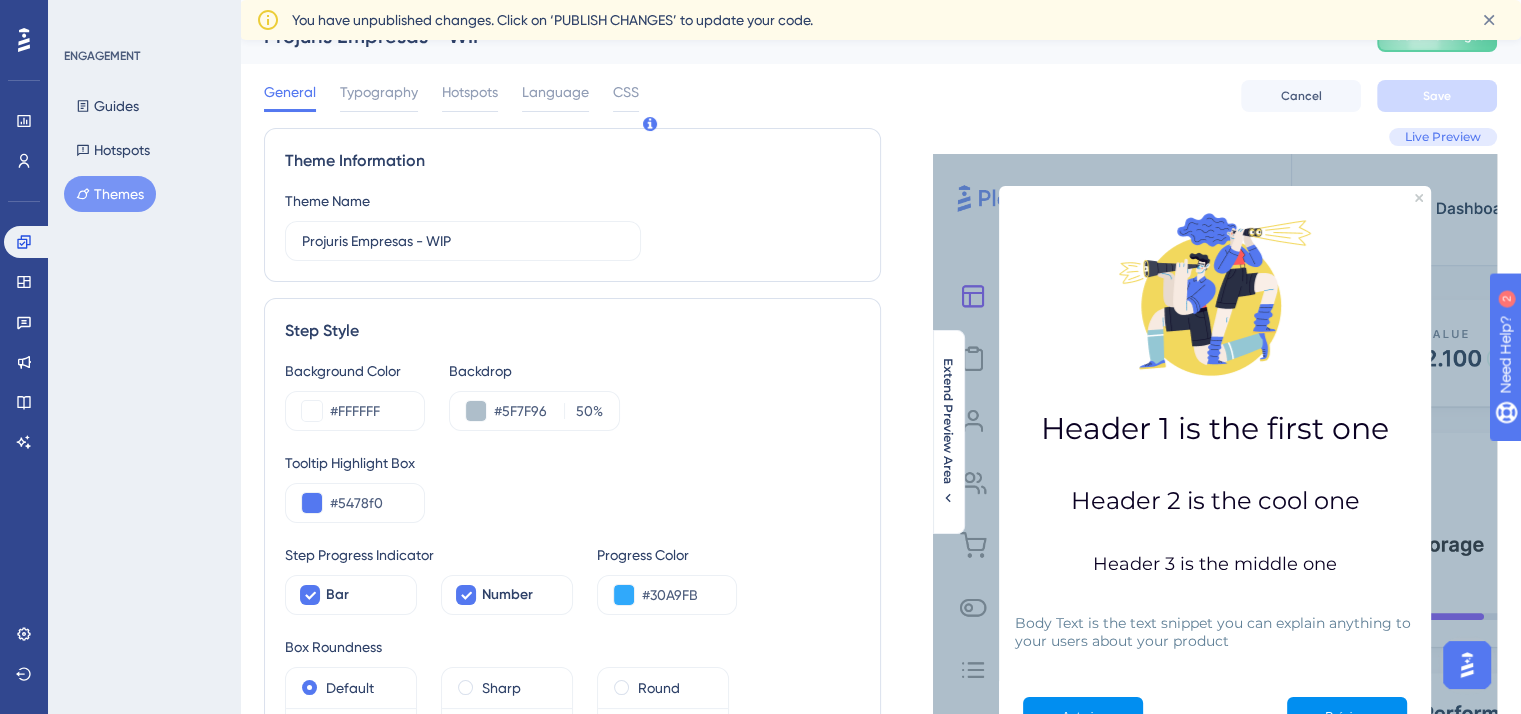 scroll, scrollTop: 0, scrollLeft: 0, axis: both 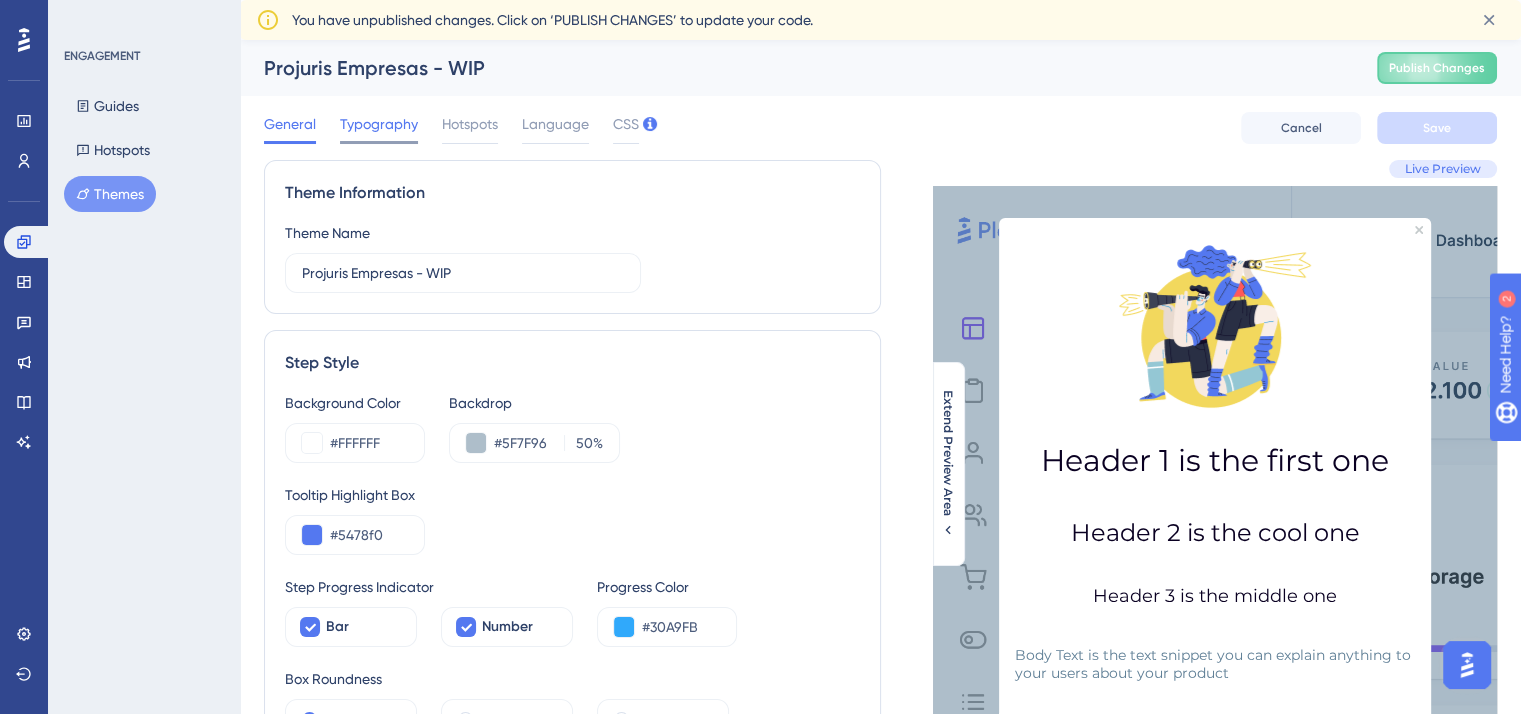 click on "Typography" at bounding box center (379, 124) 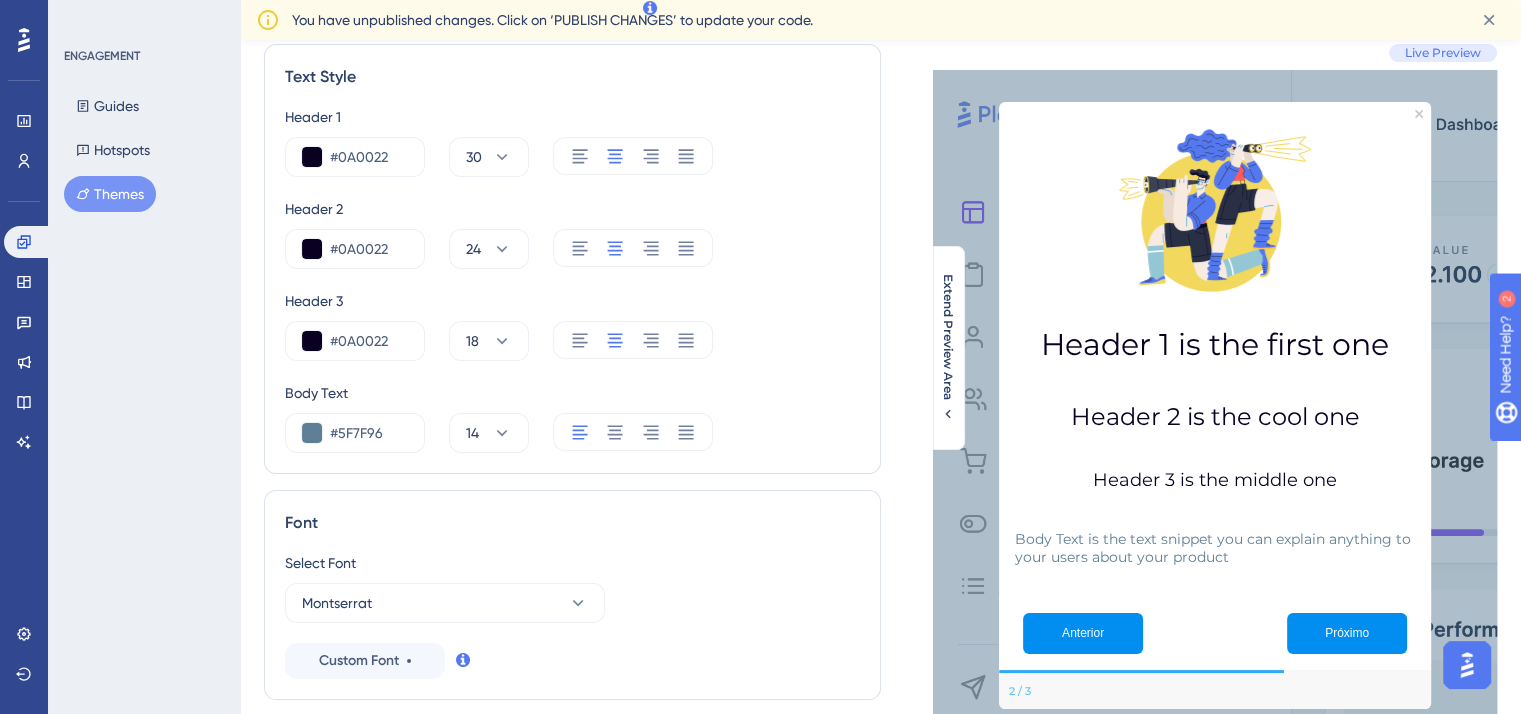 scroll, scrollTop: 0, scrollLeft: 0, axis: both 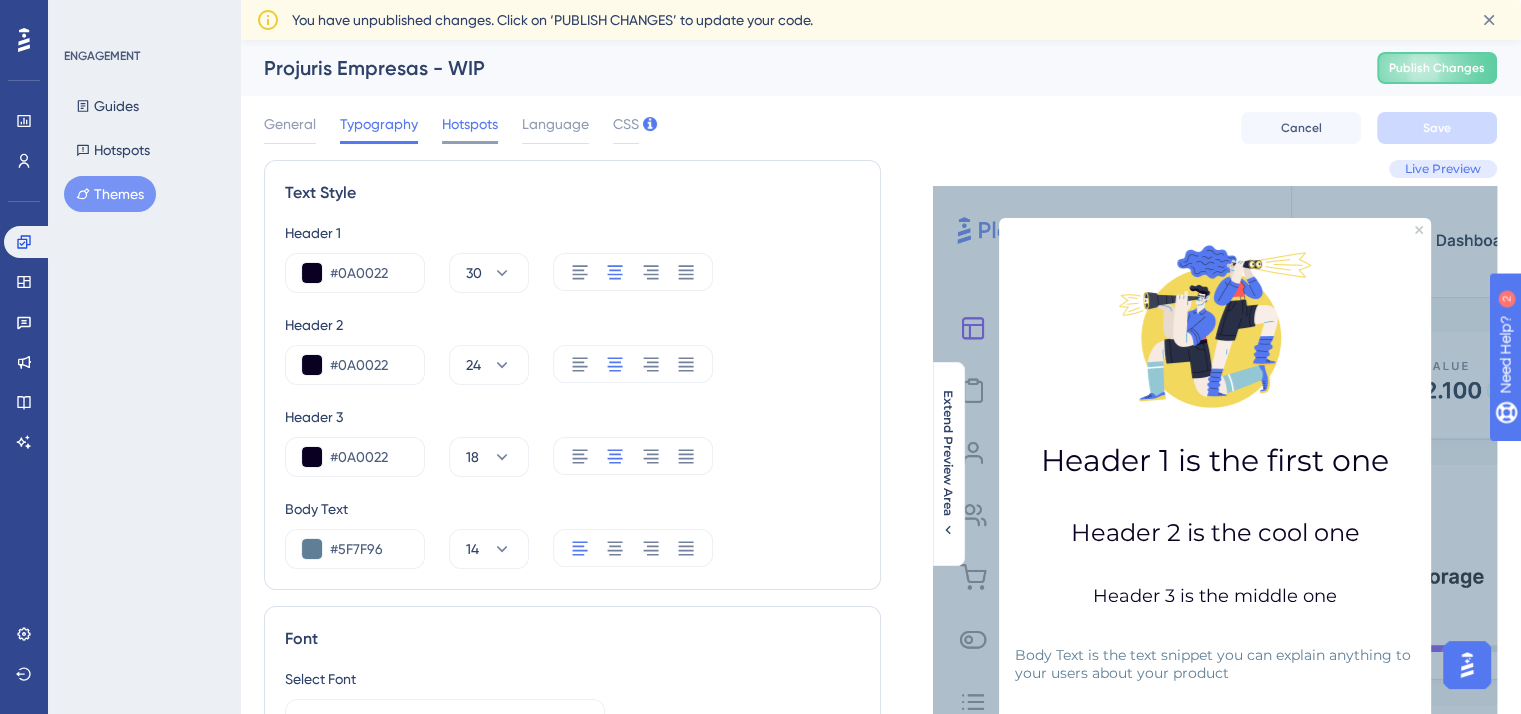 click on "Hotspots" at bounding box center [470, 124] 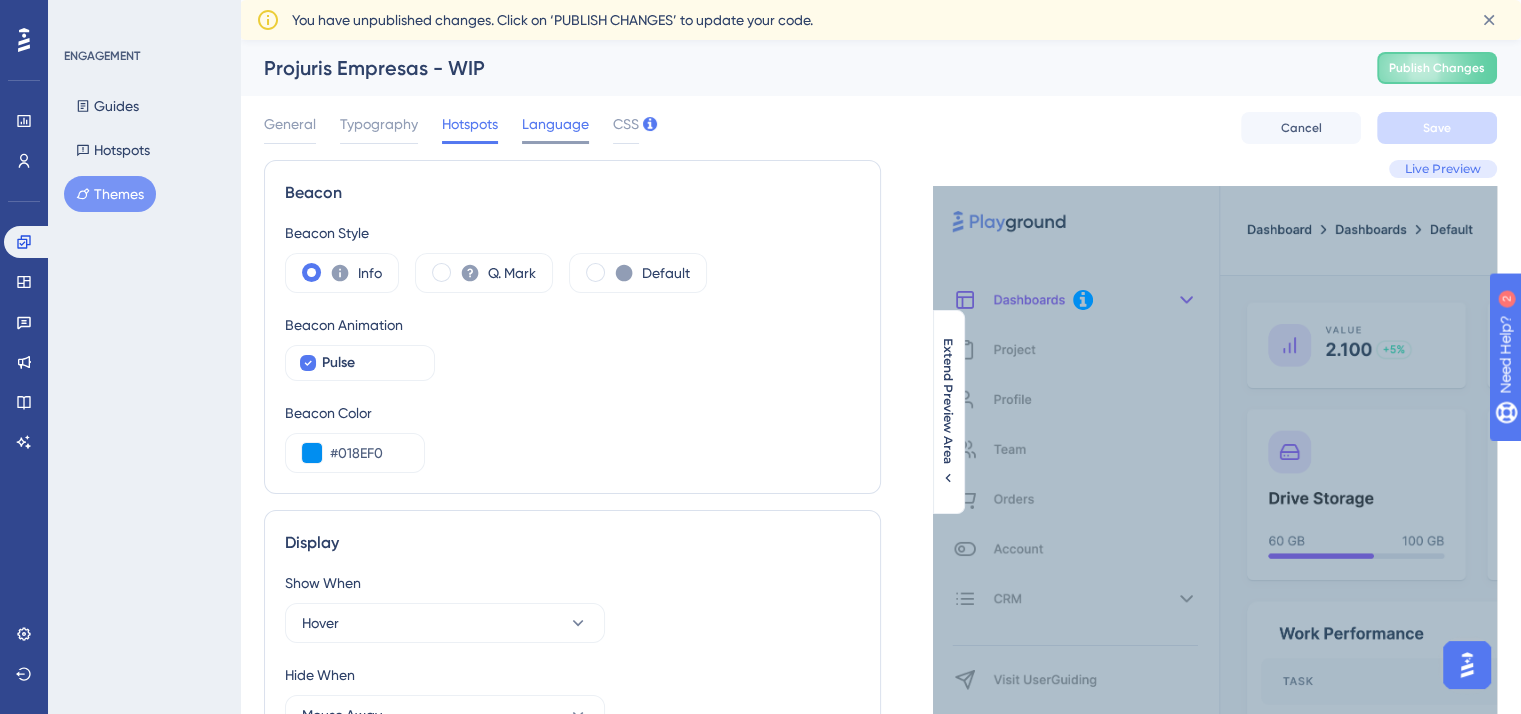 click on "Language" at bounding box center (555, 124) 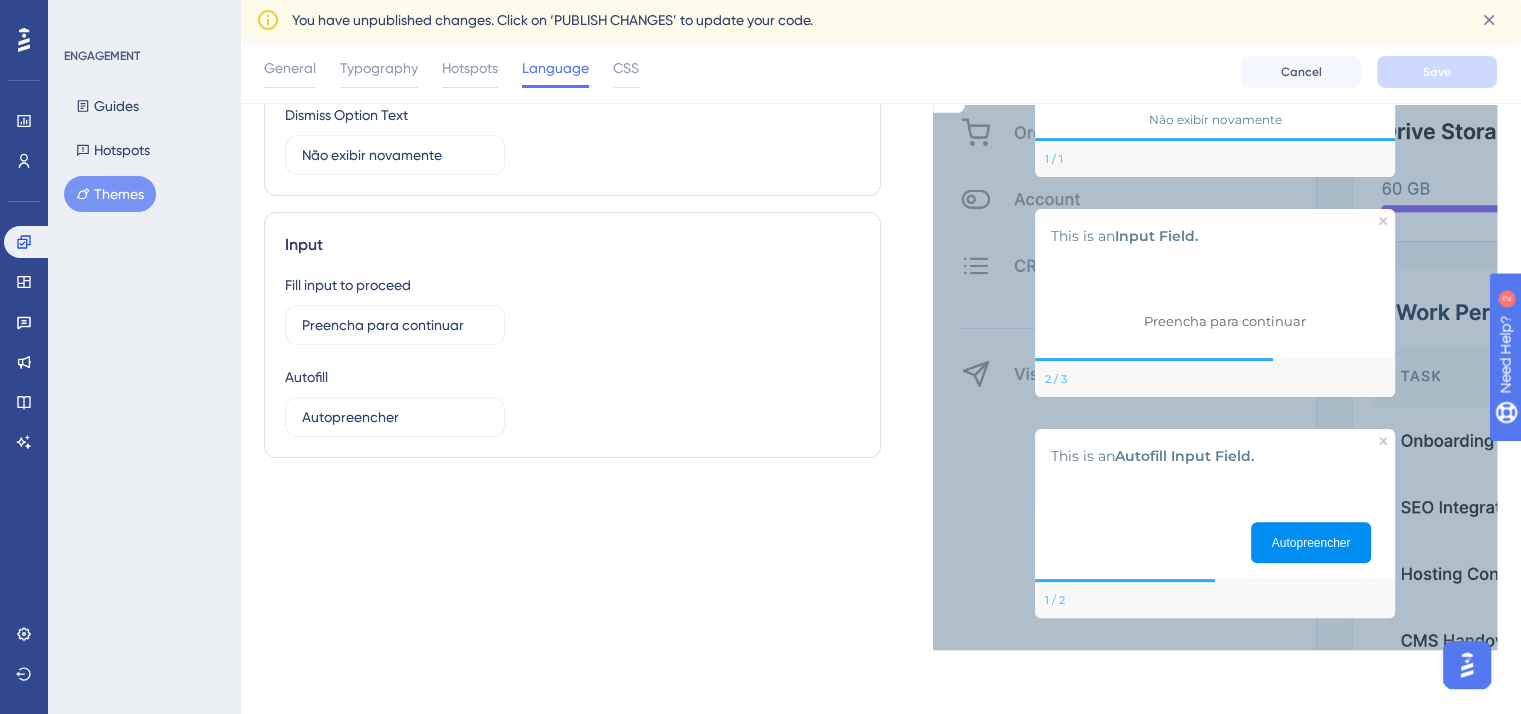 scroll, scrollTop: 0, scrollLeft: 0, axis: both 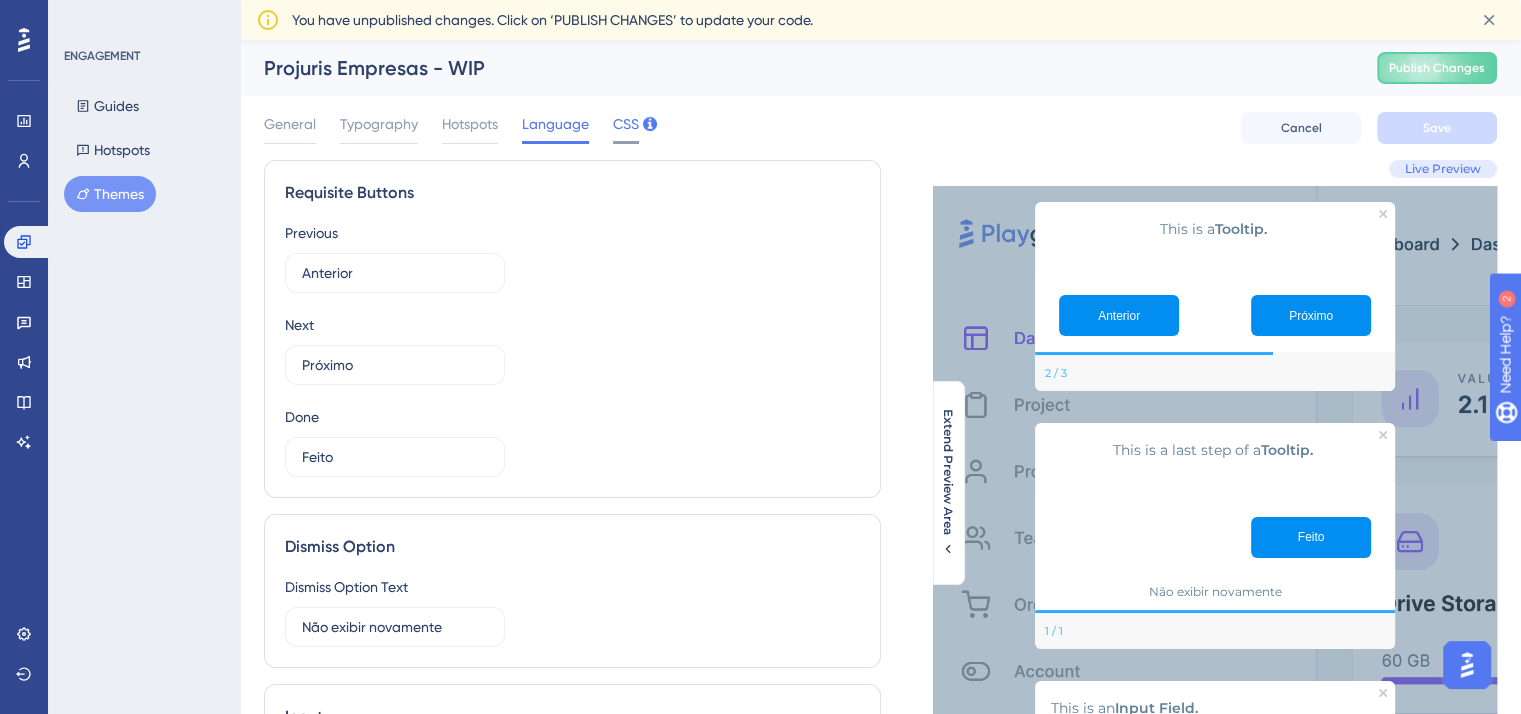 click on "CSS" at bounding box center [626, 124] 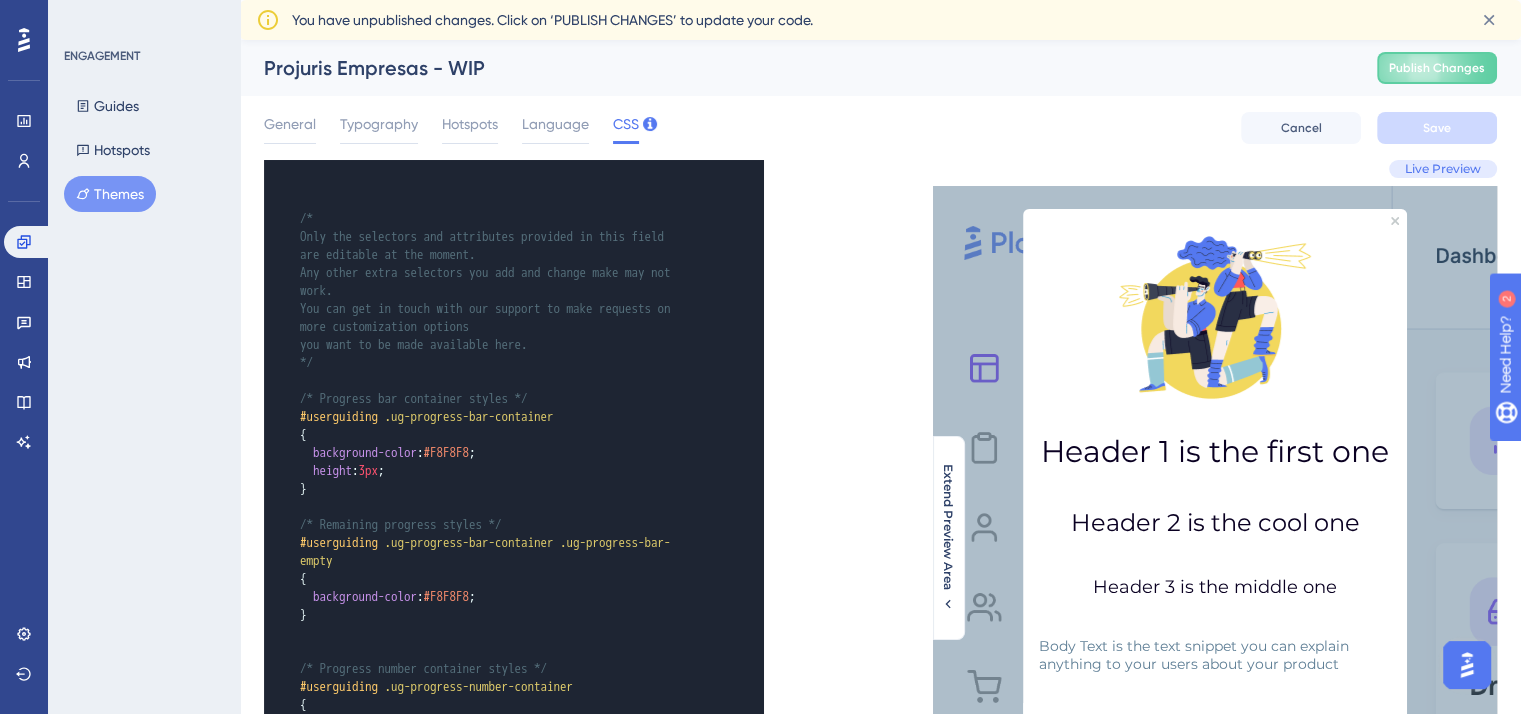 scroll, scrollTop: 0, scrollLeft: 0, axis: both 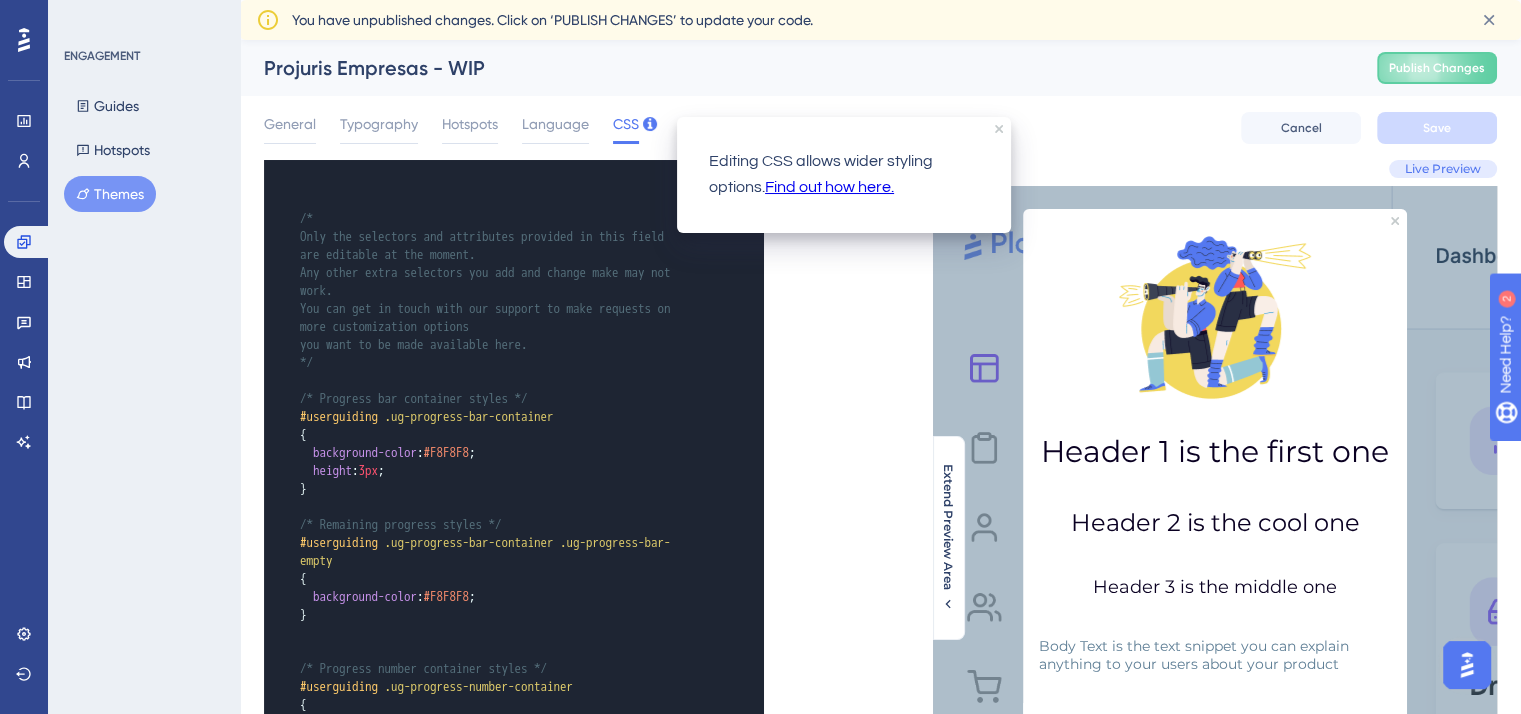 click on "General Typography Hotspots Language CSS Cancel Save" at bounding box center [880, 128] 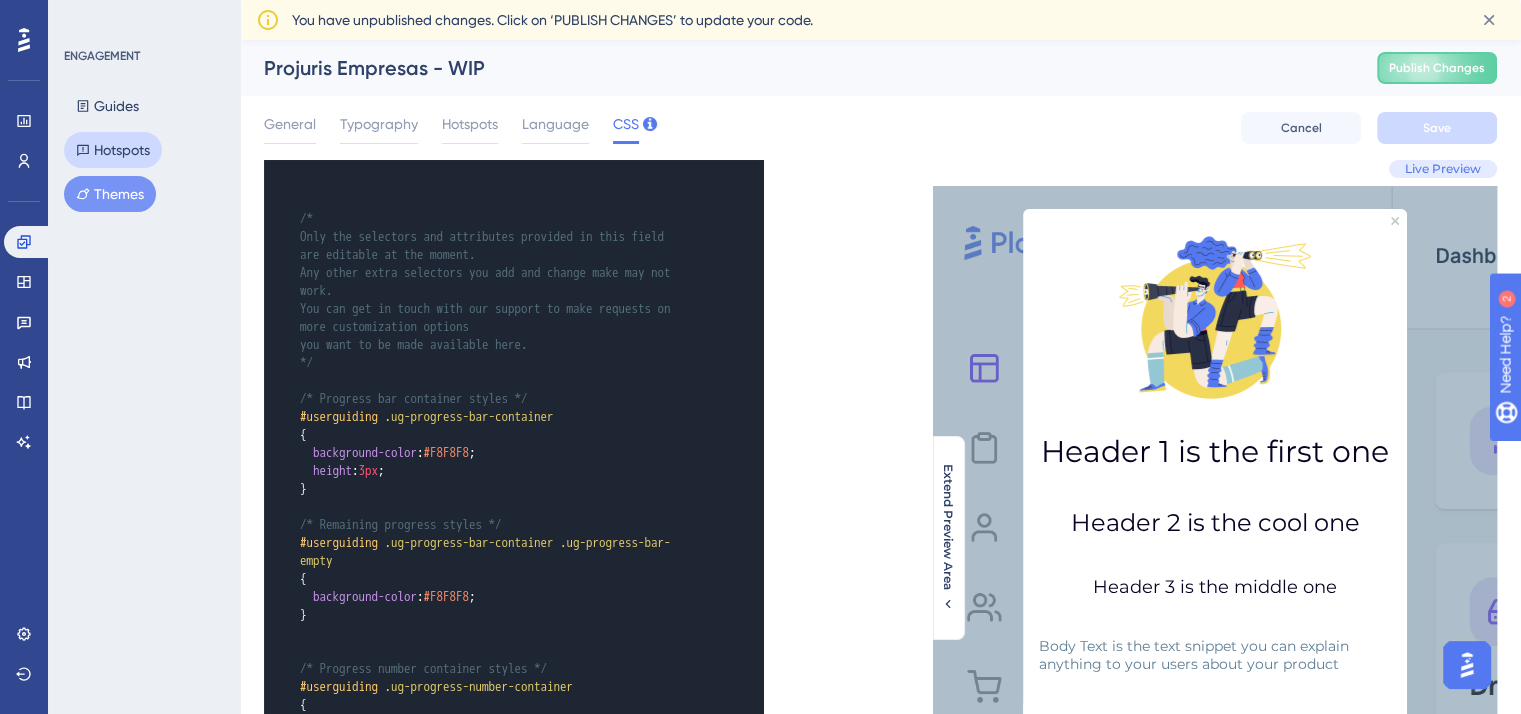 click on "Hotspots" at bounding box center [113, 150] 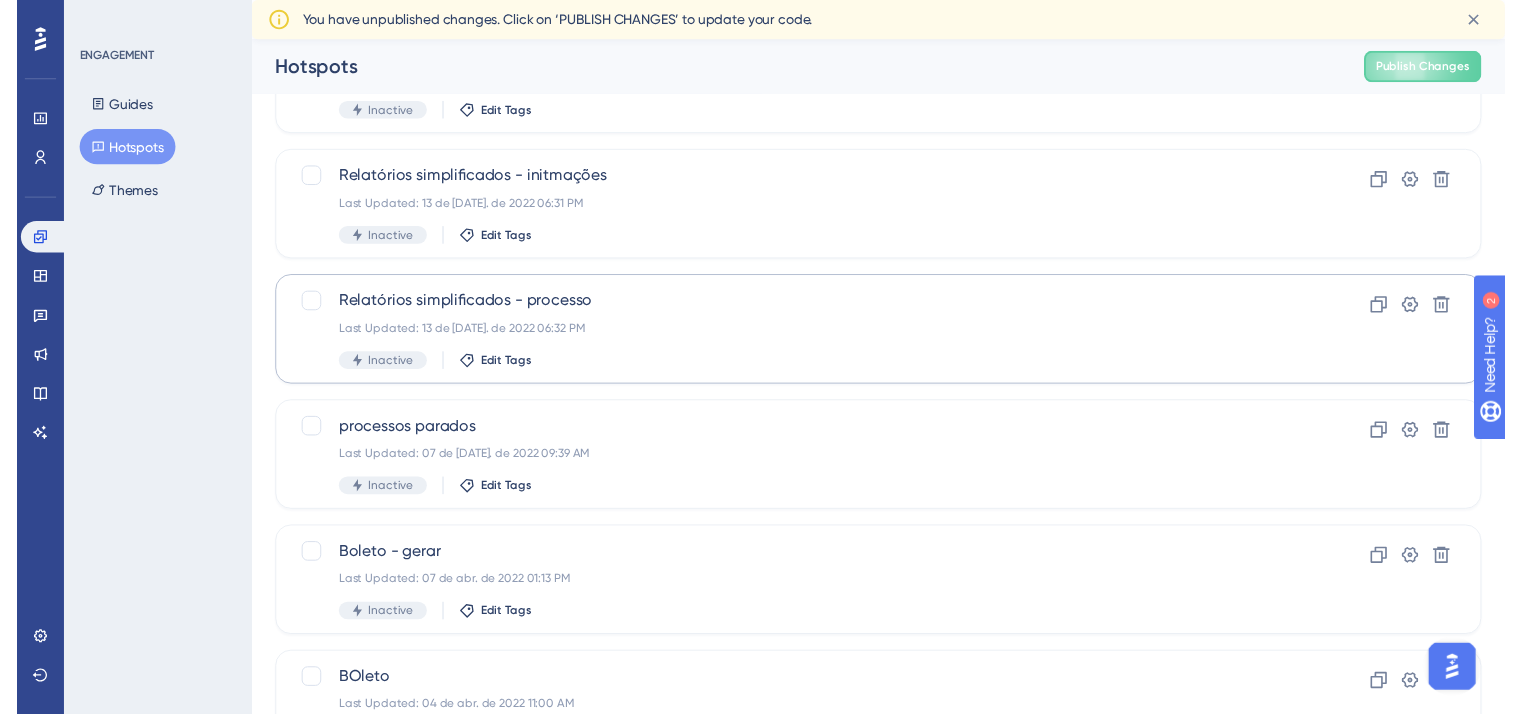 scroll, scrollTop: 0, scrollLeft: 0, axis: both 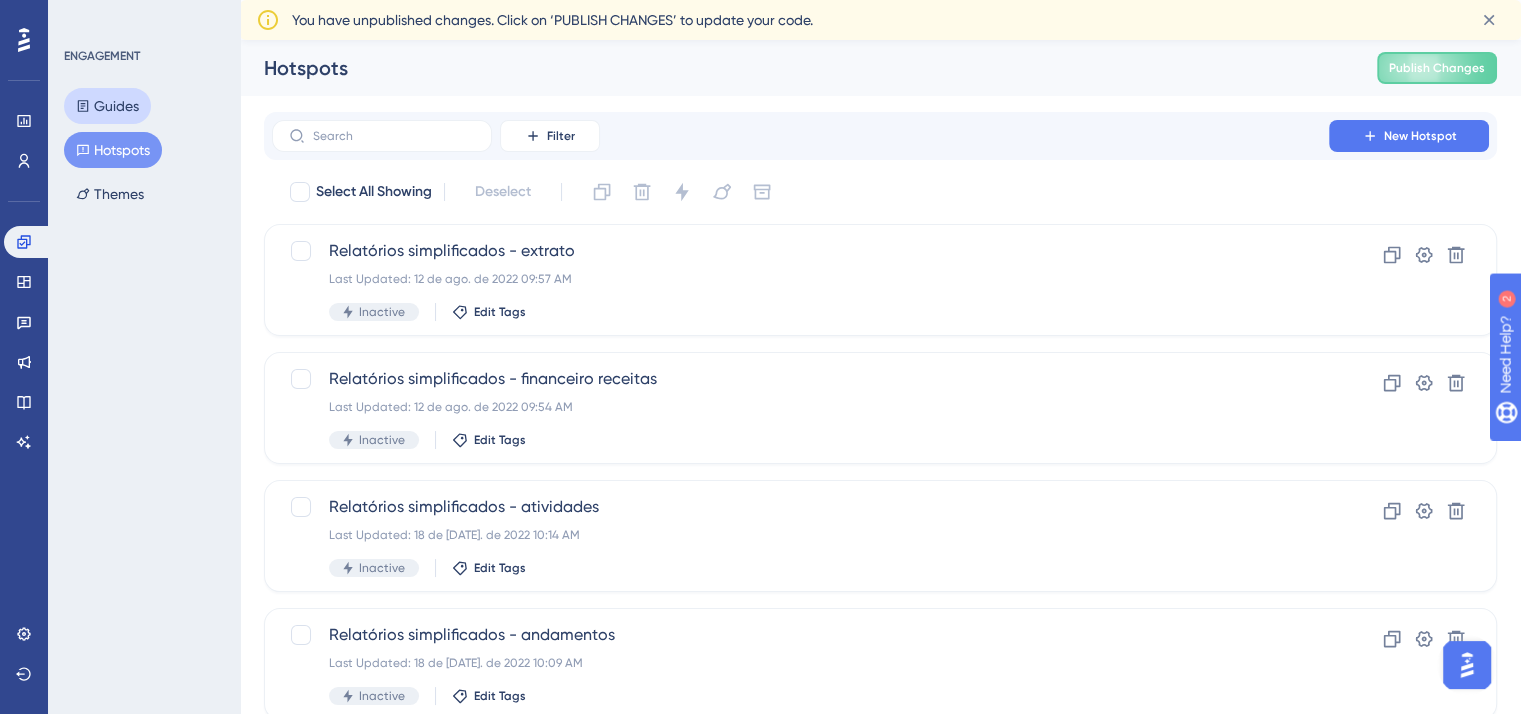 click on "Guides" at bounding box center (107, 106) 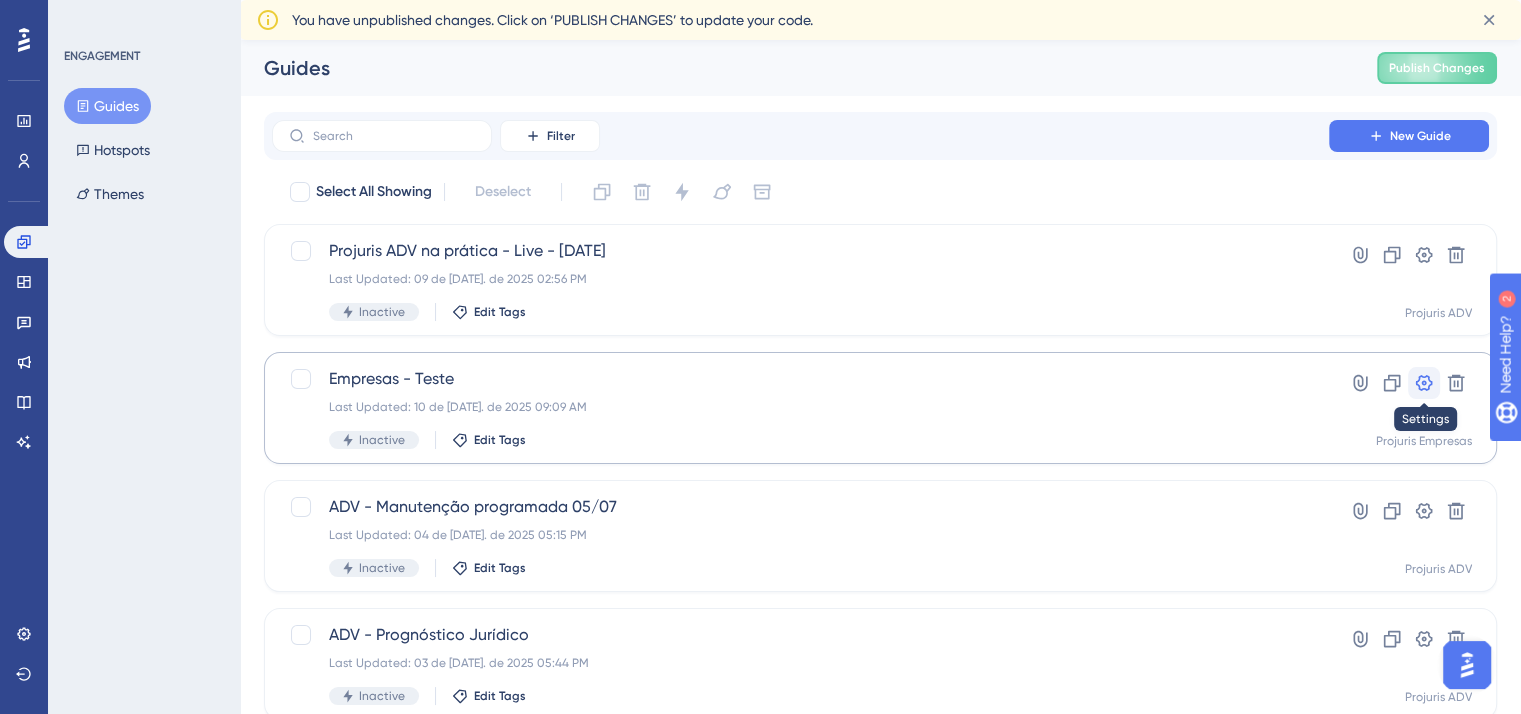 click 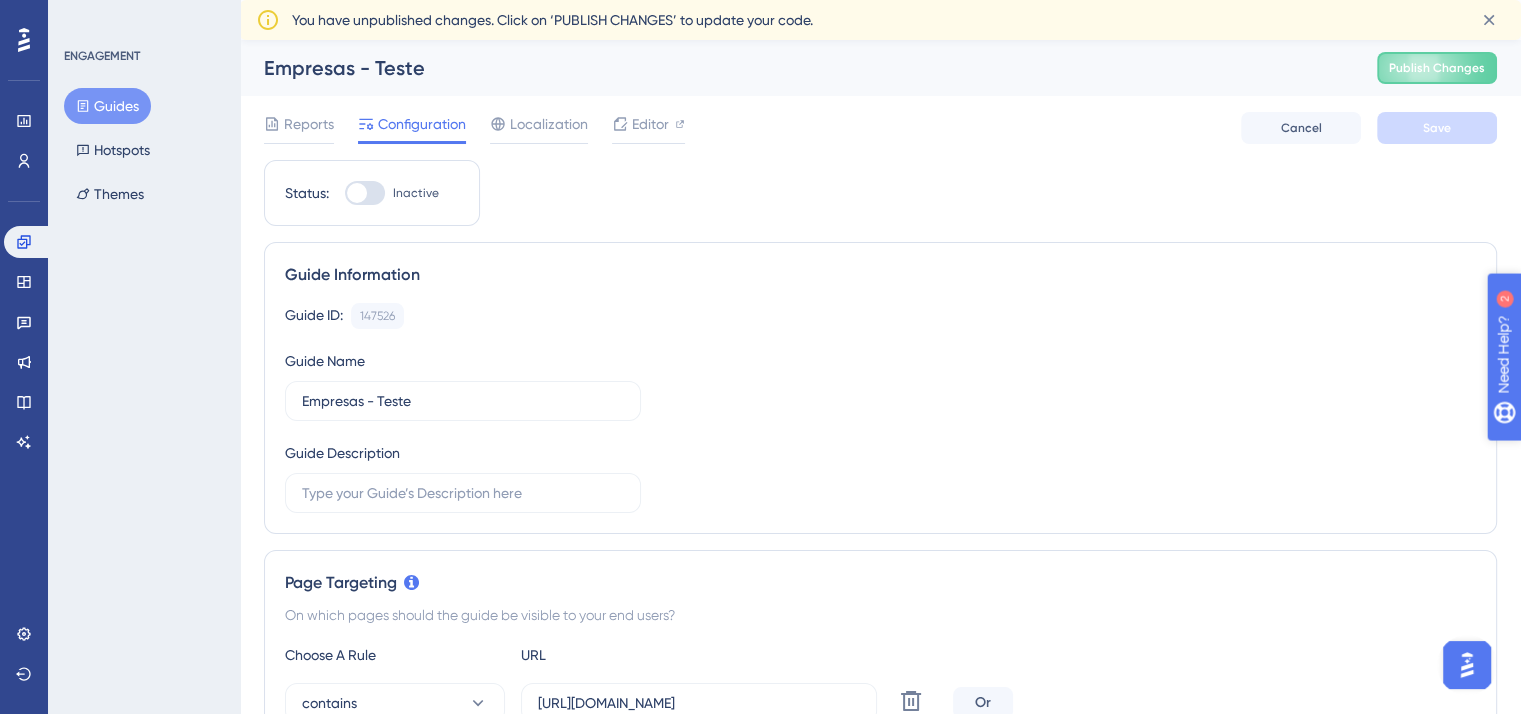 drag, startPoint x: 1549, startPoint y: 463, endPoint x: 2995, endPoint y: 819, distance: 1489.1783 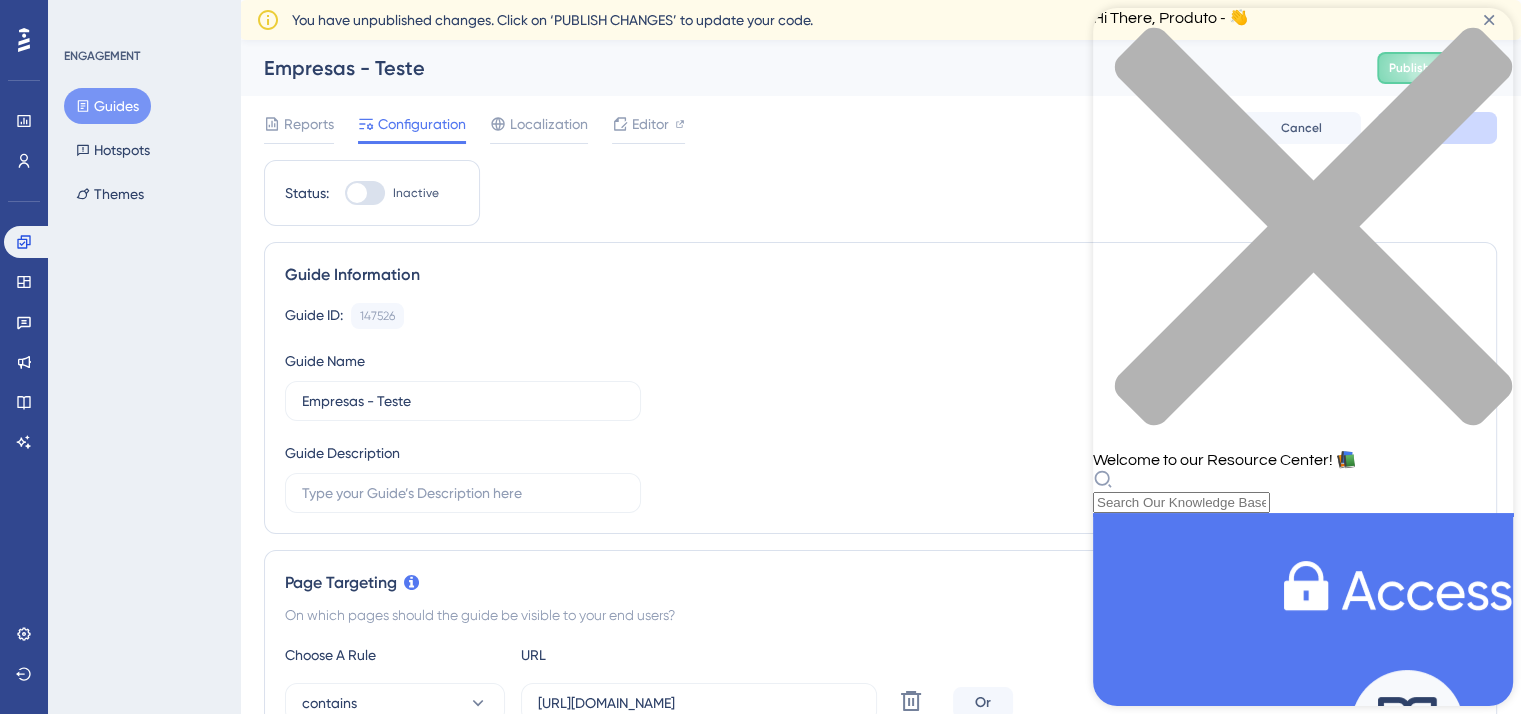 click at bounding box center [1303, 238] 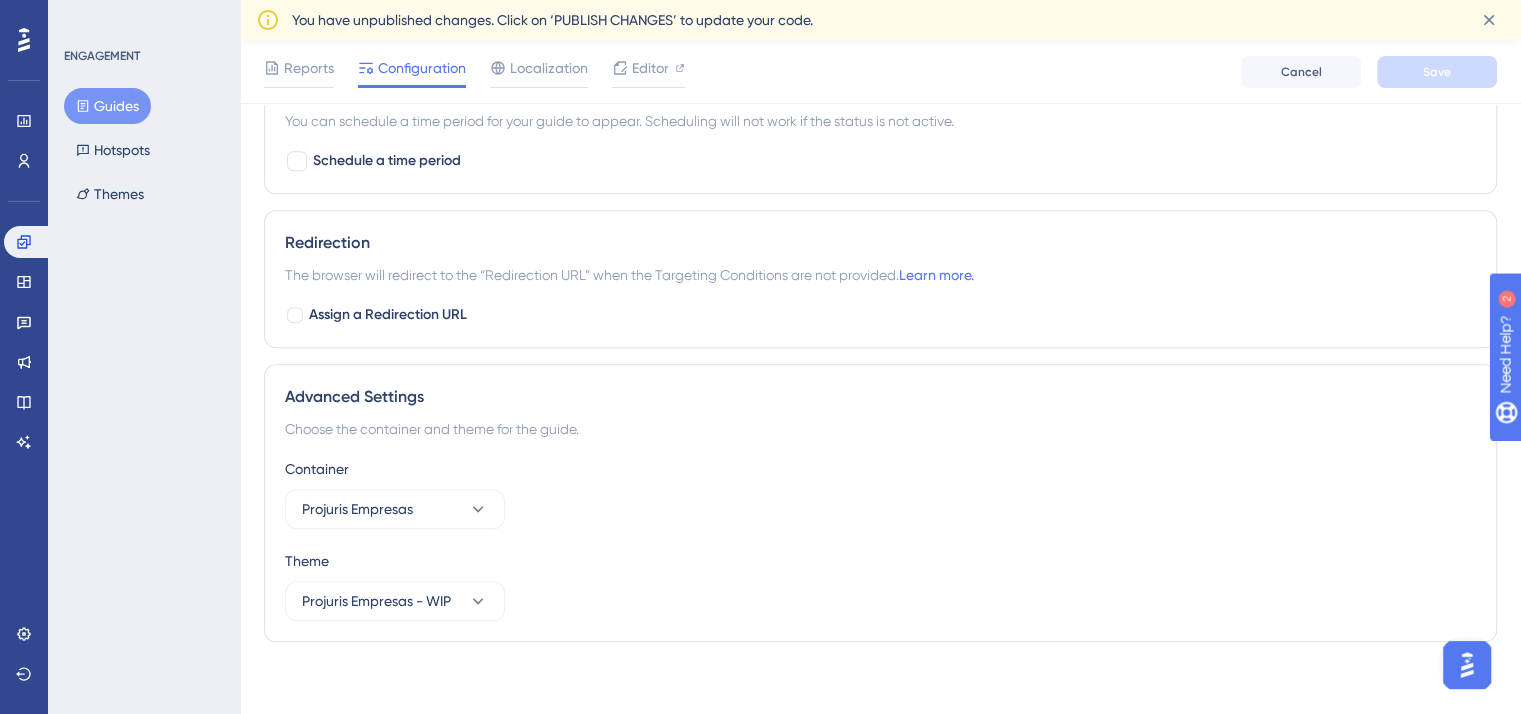 scroll, scrollTop: 1716, scrollLeft: 0, axis: vertical 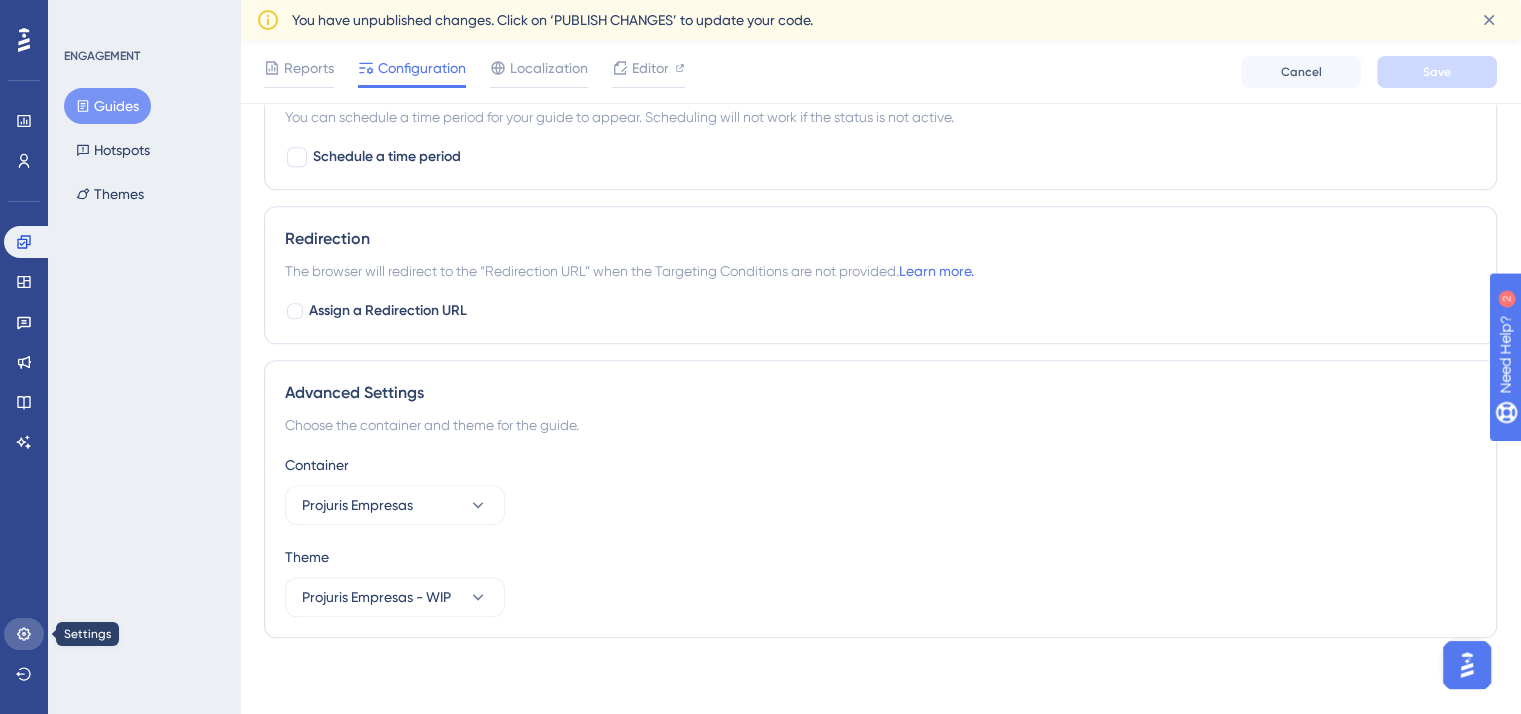 click 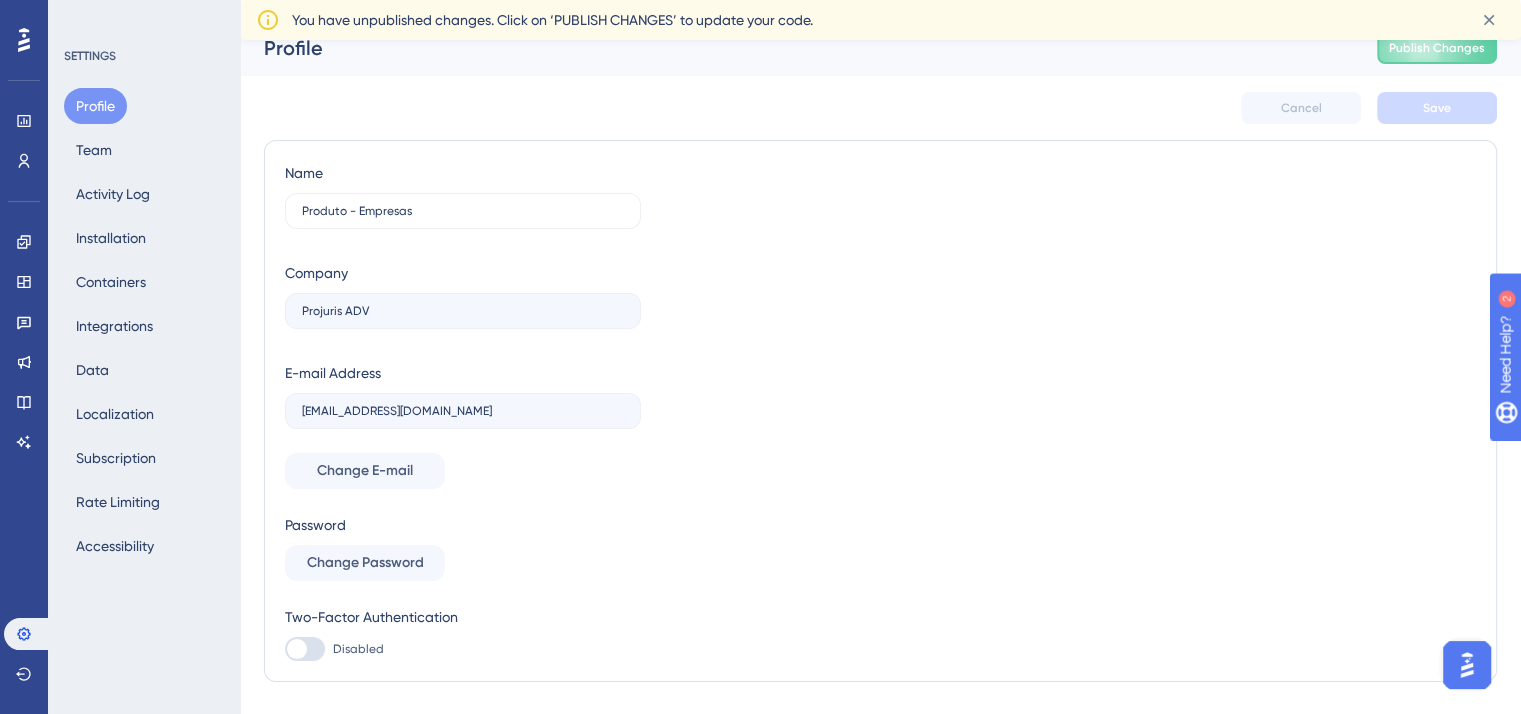 scroll, scrollTop: 0, scrollLeft: 0, axis: both 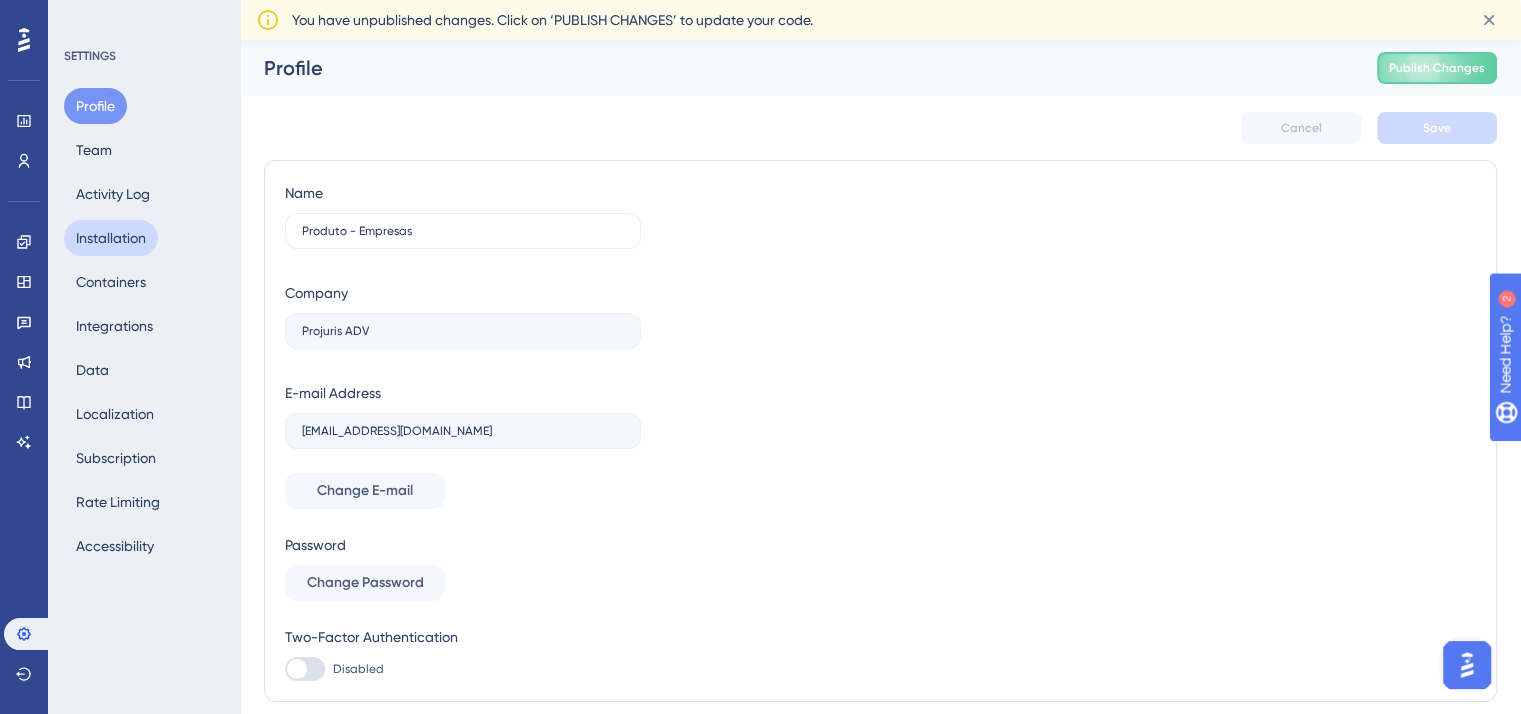 click on "Installation" at bounding box center [111, 238] 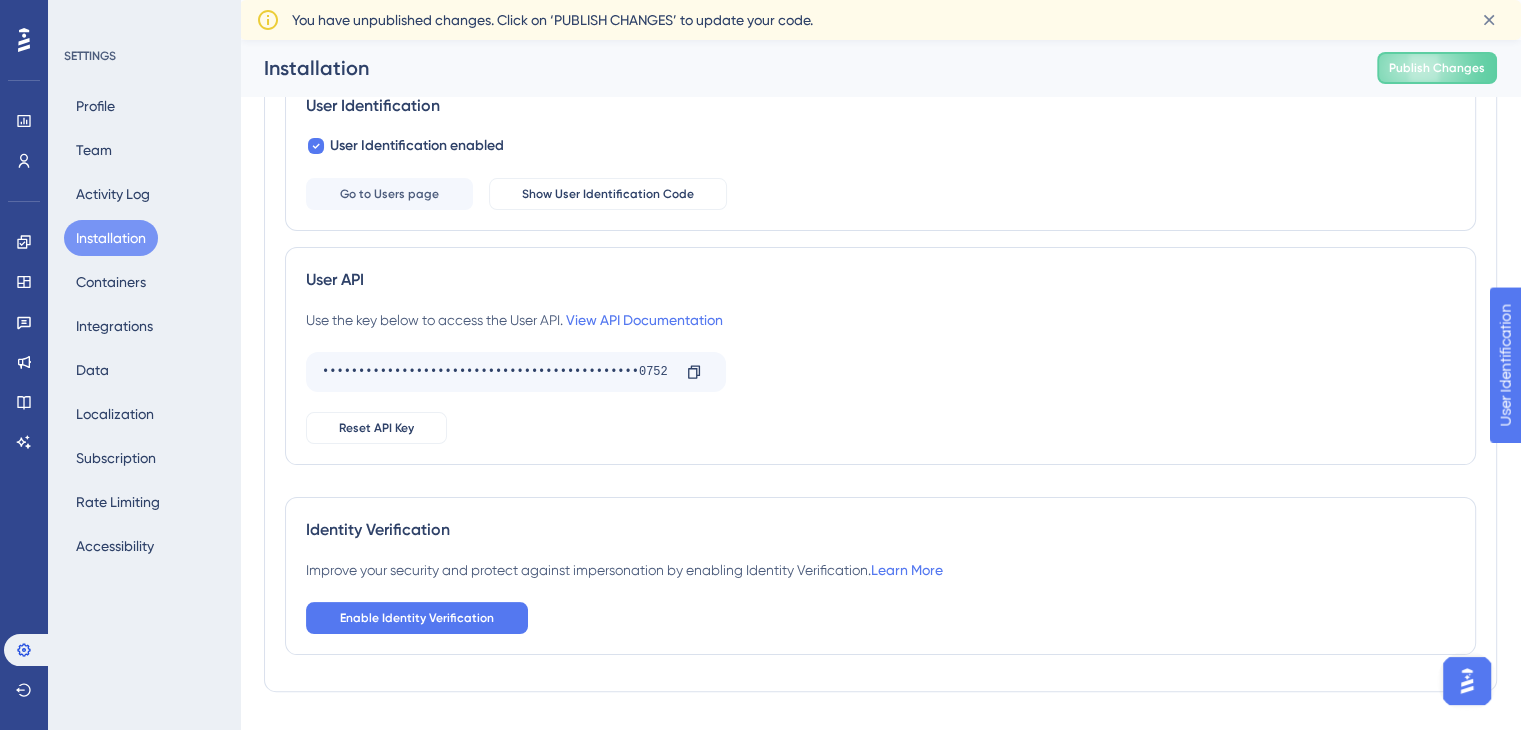 scroll, scrollTop: 322, scrollLeft: 0, axis: vertical 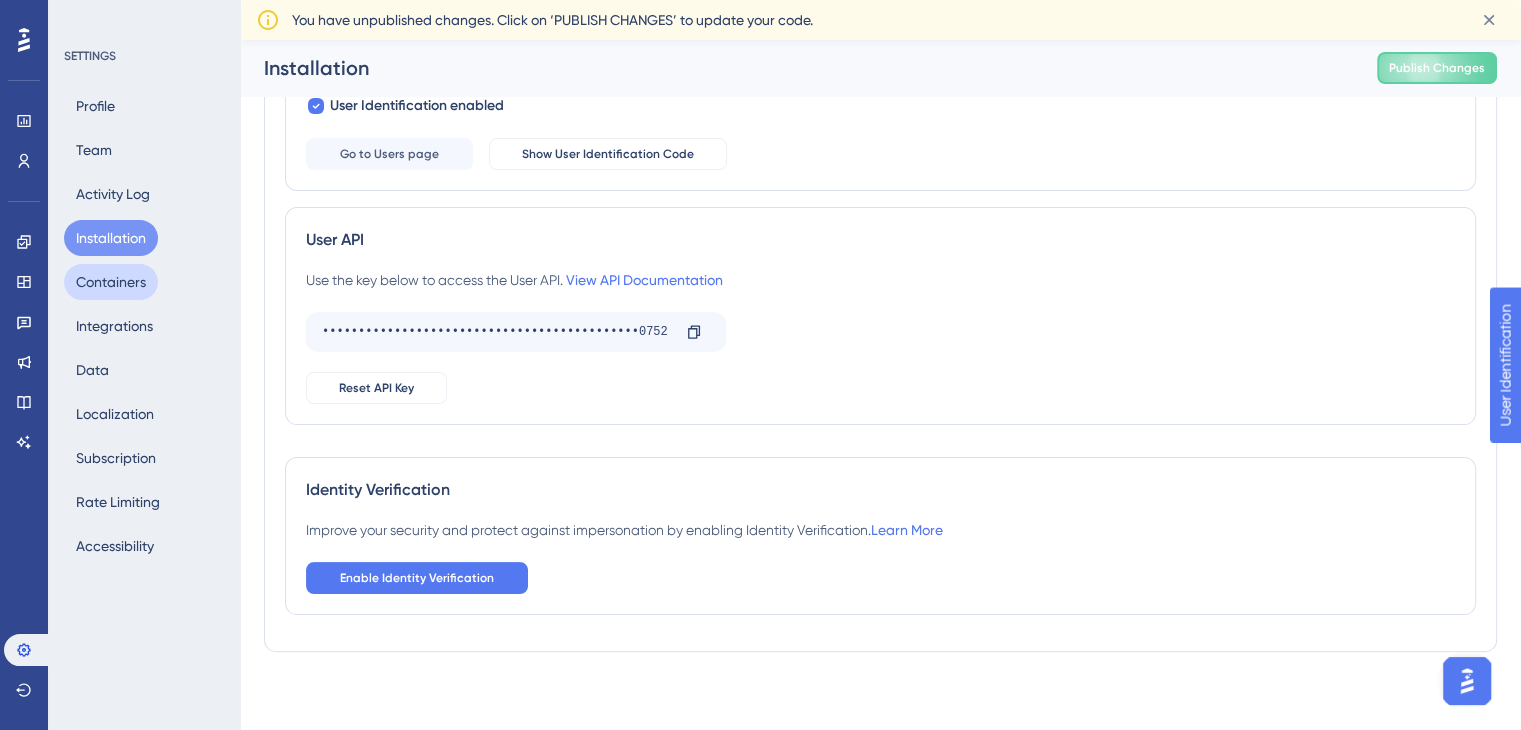 click on "Containers" at bounding box center (111, 282) 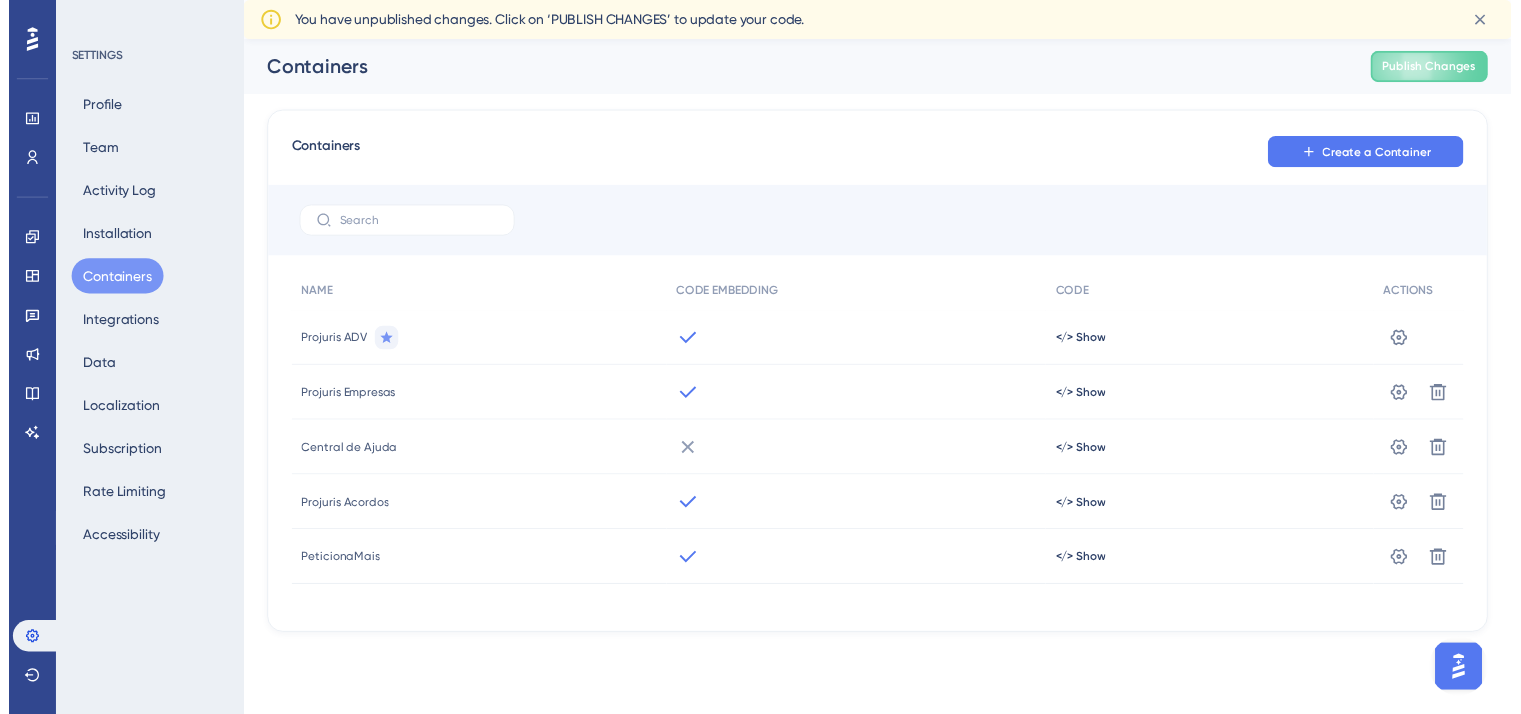 scroll, scrollTop: 0, scrollLeft: 0, axis: both 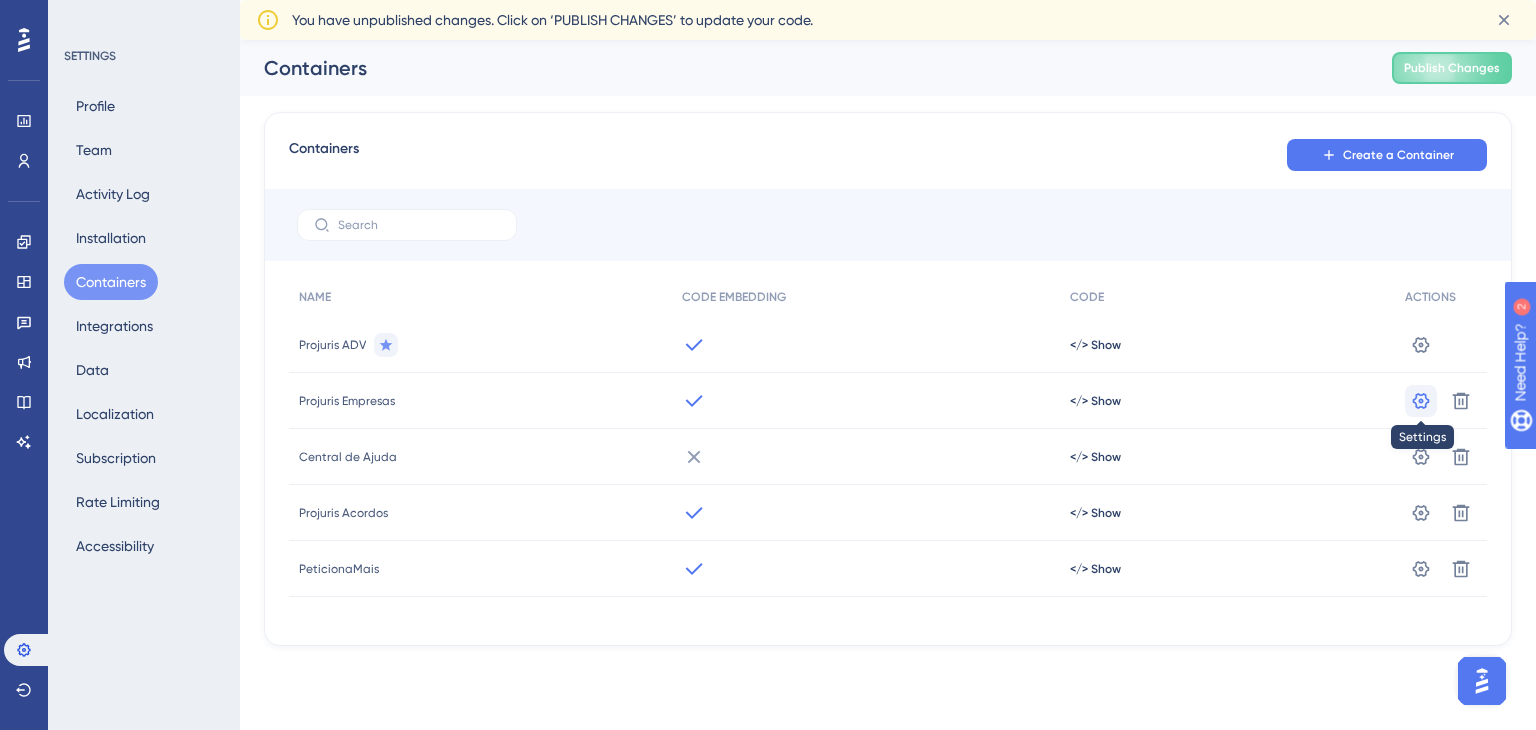 click 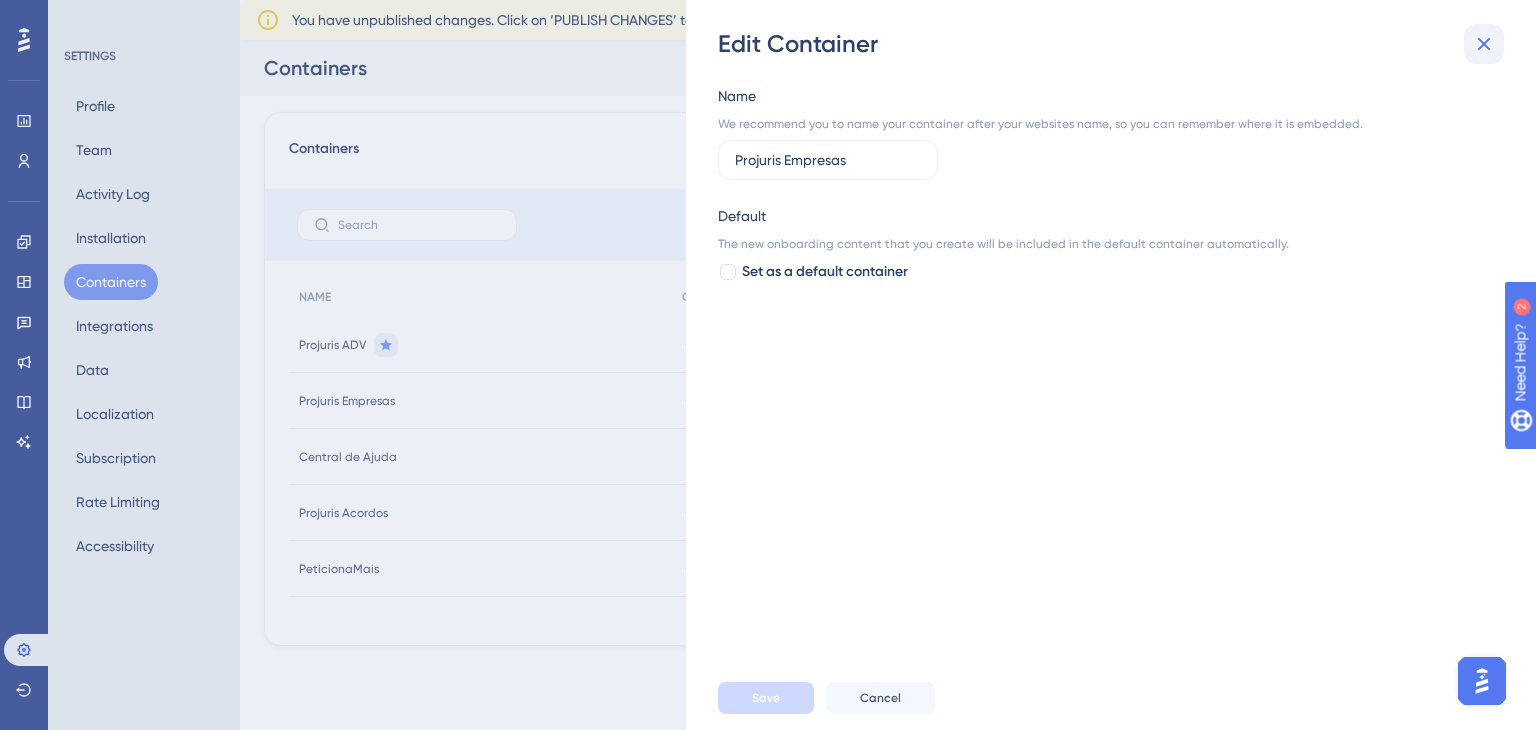 click 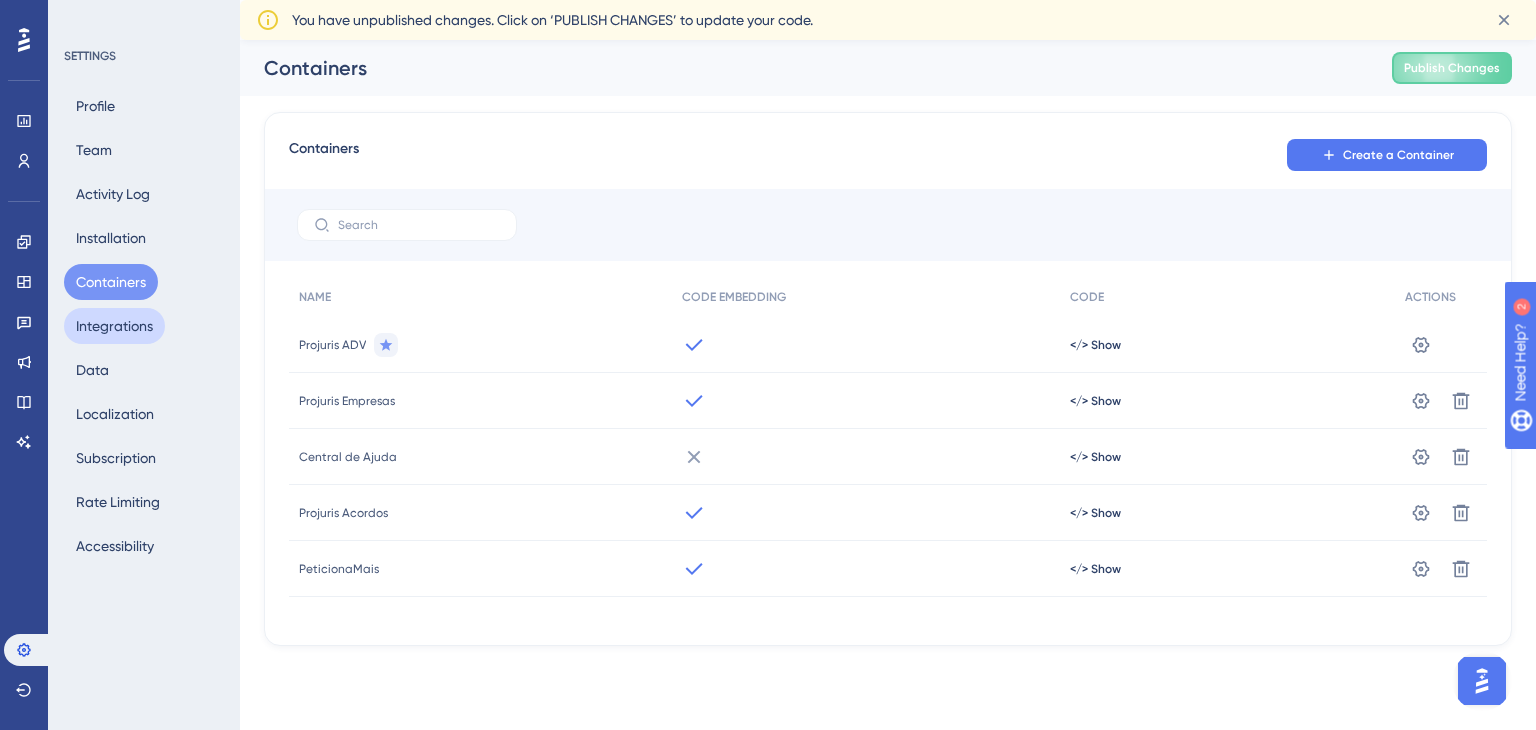 click on "Integrations" at bounding box center (114, 326) 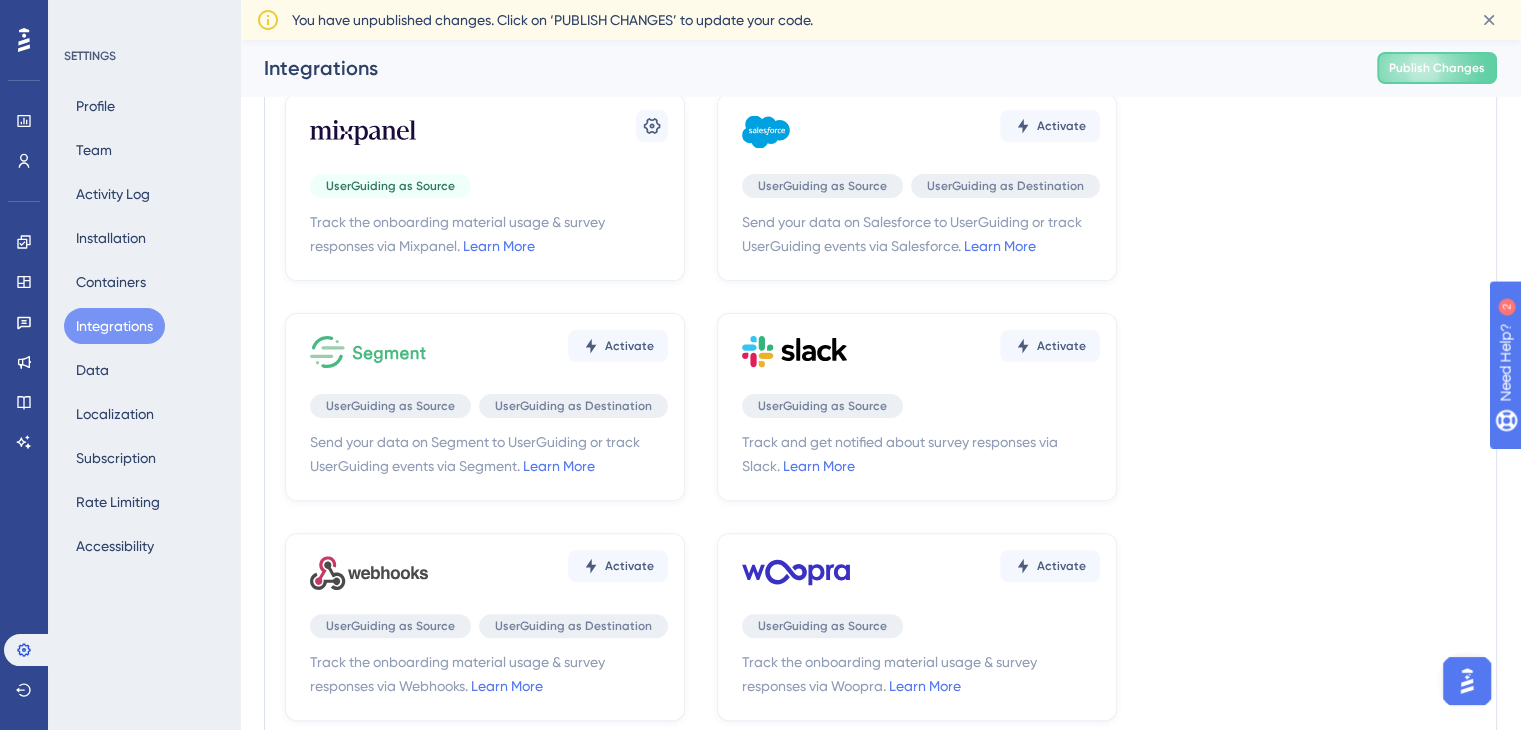 scroll, scrollTop: 636, scrollLeft: 0, axis: vertical 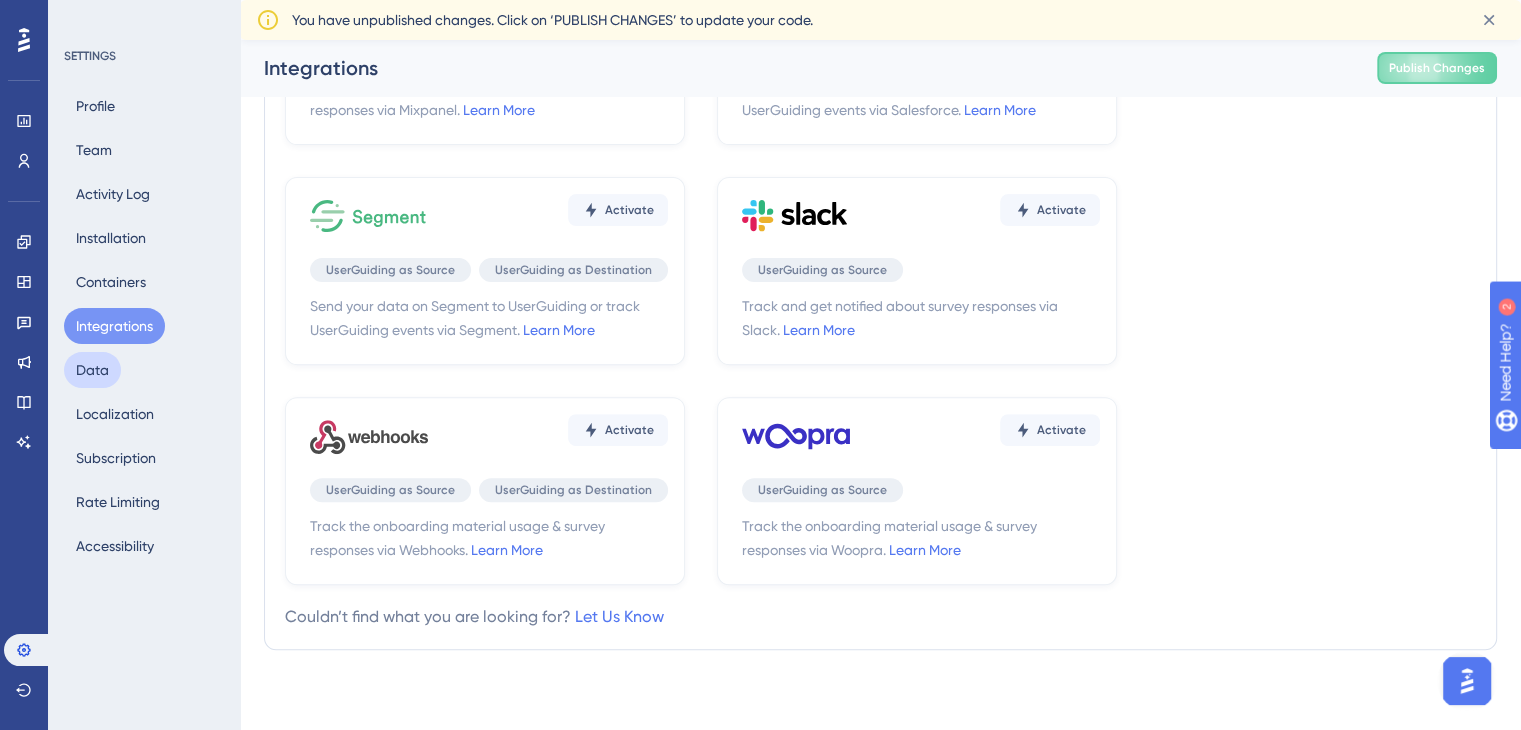 click on "Data" at bounding box center (92, 370) 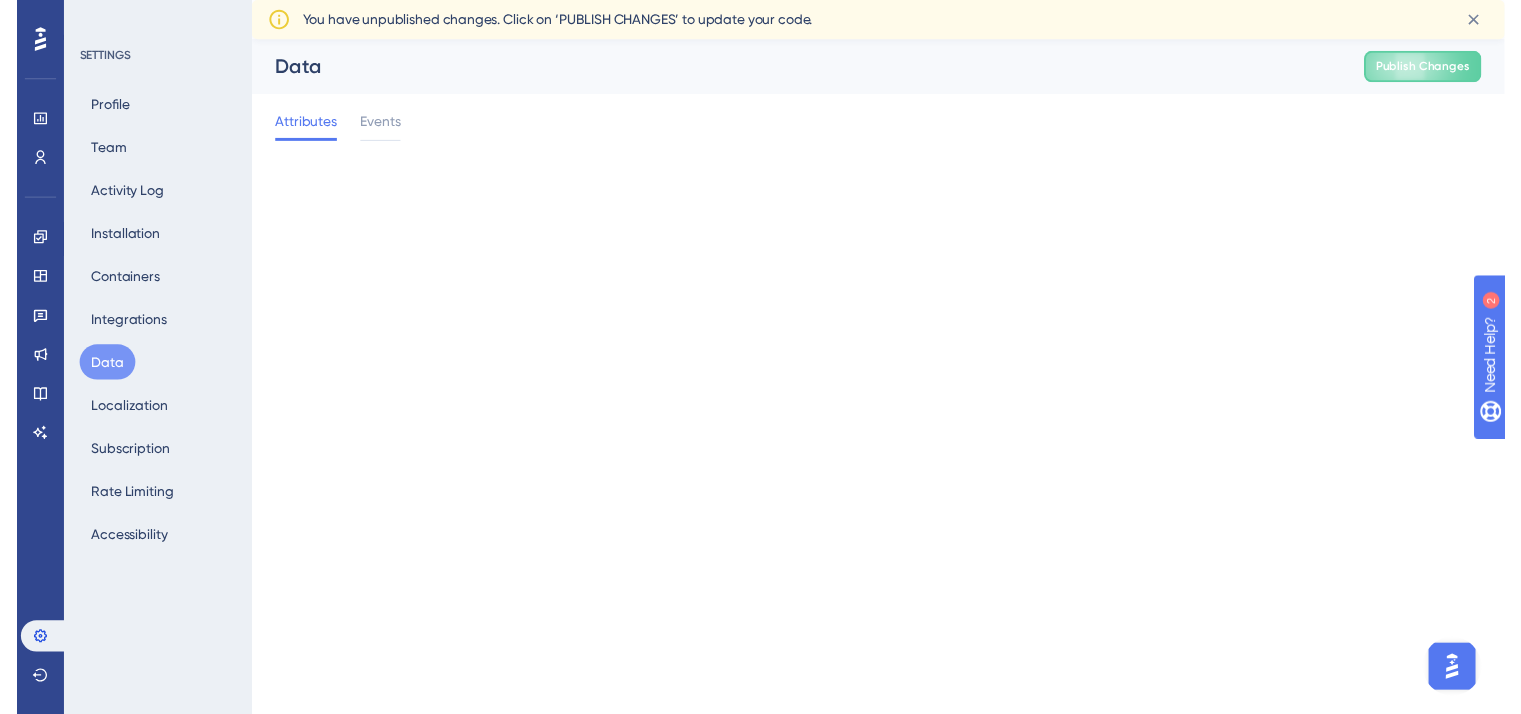 scroll, scrollTop: 0, scrollLeft: 0, axis: both 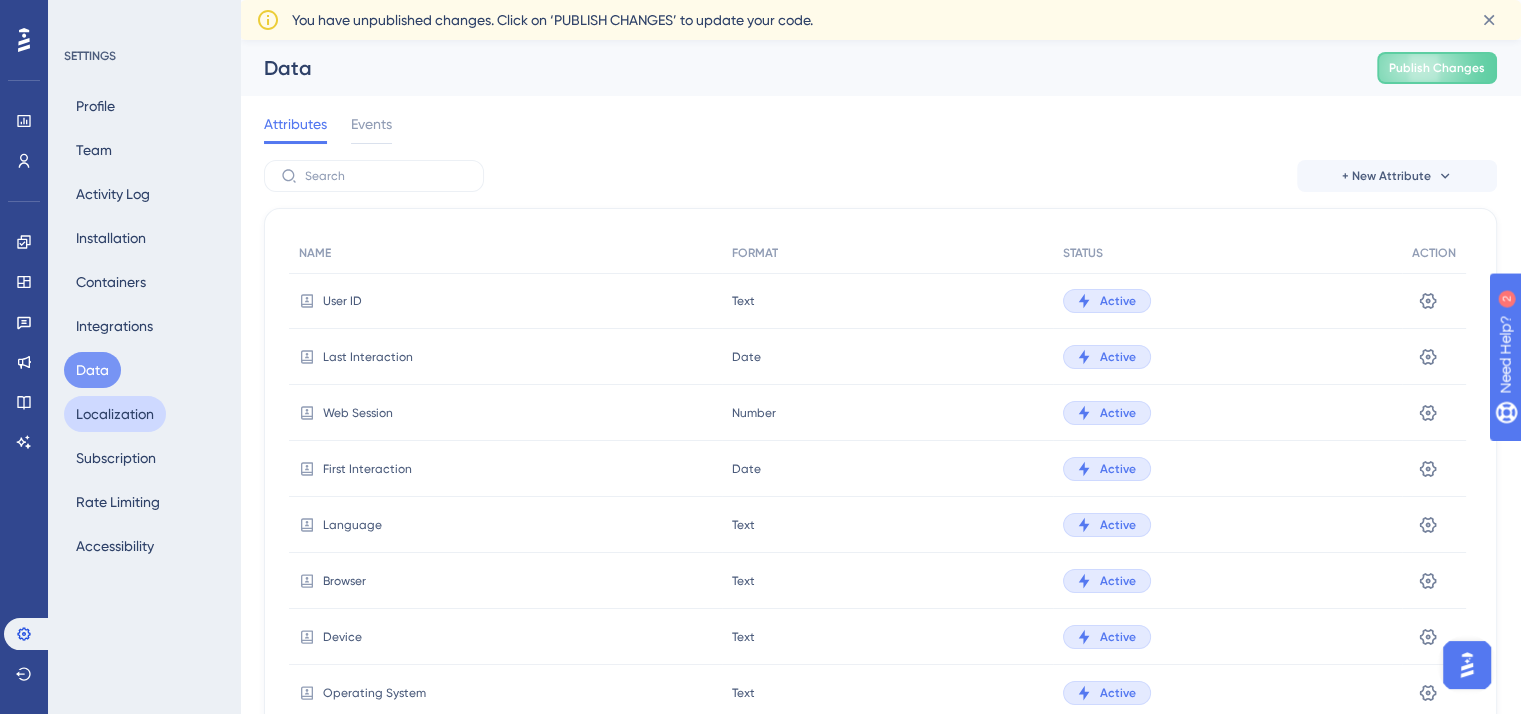 click on "Localization" at bounding box center [115, 414] 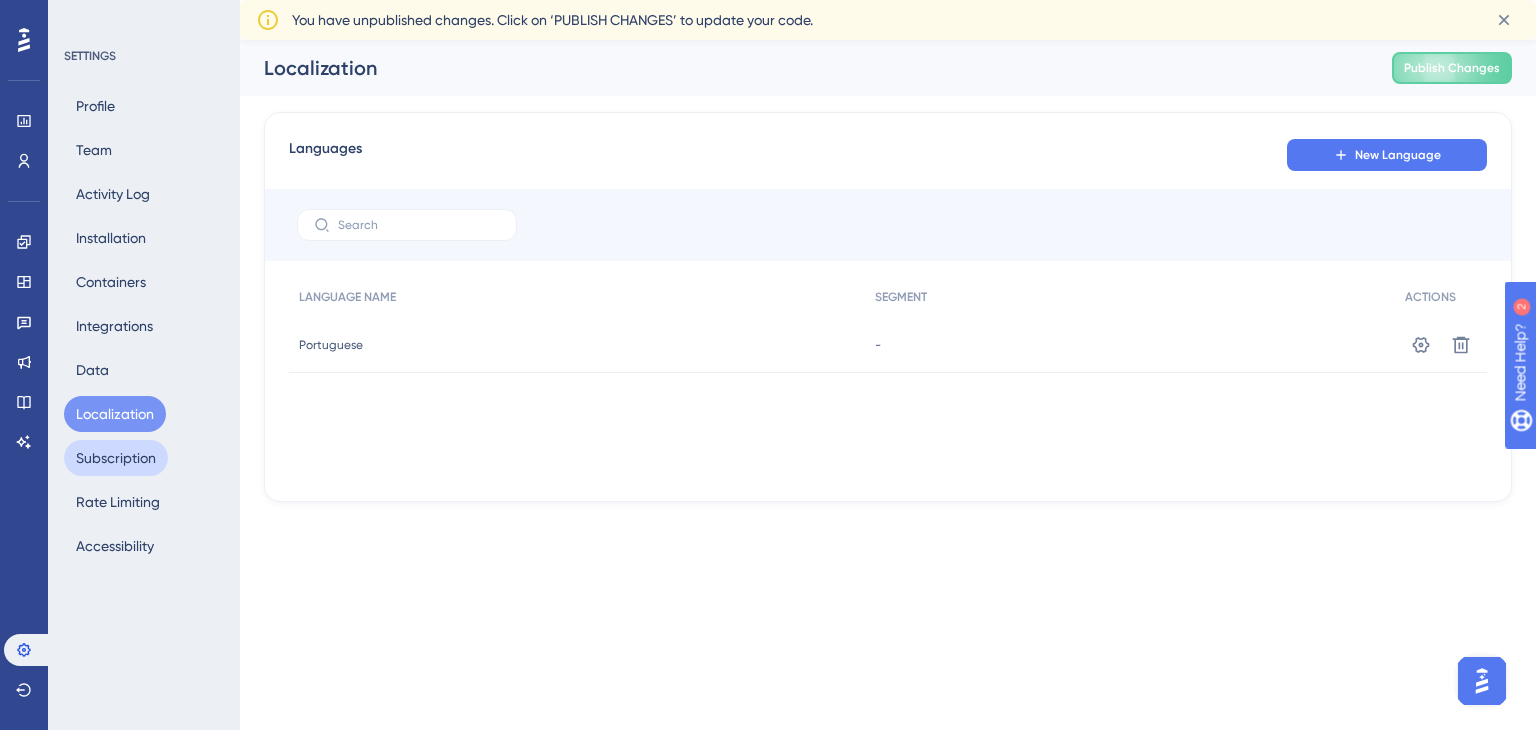 click on "Subscription" at bounding box center (116, 458) 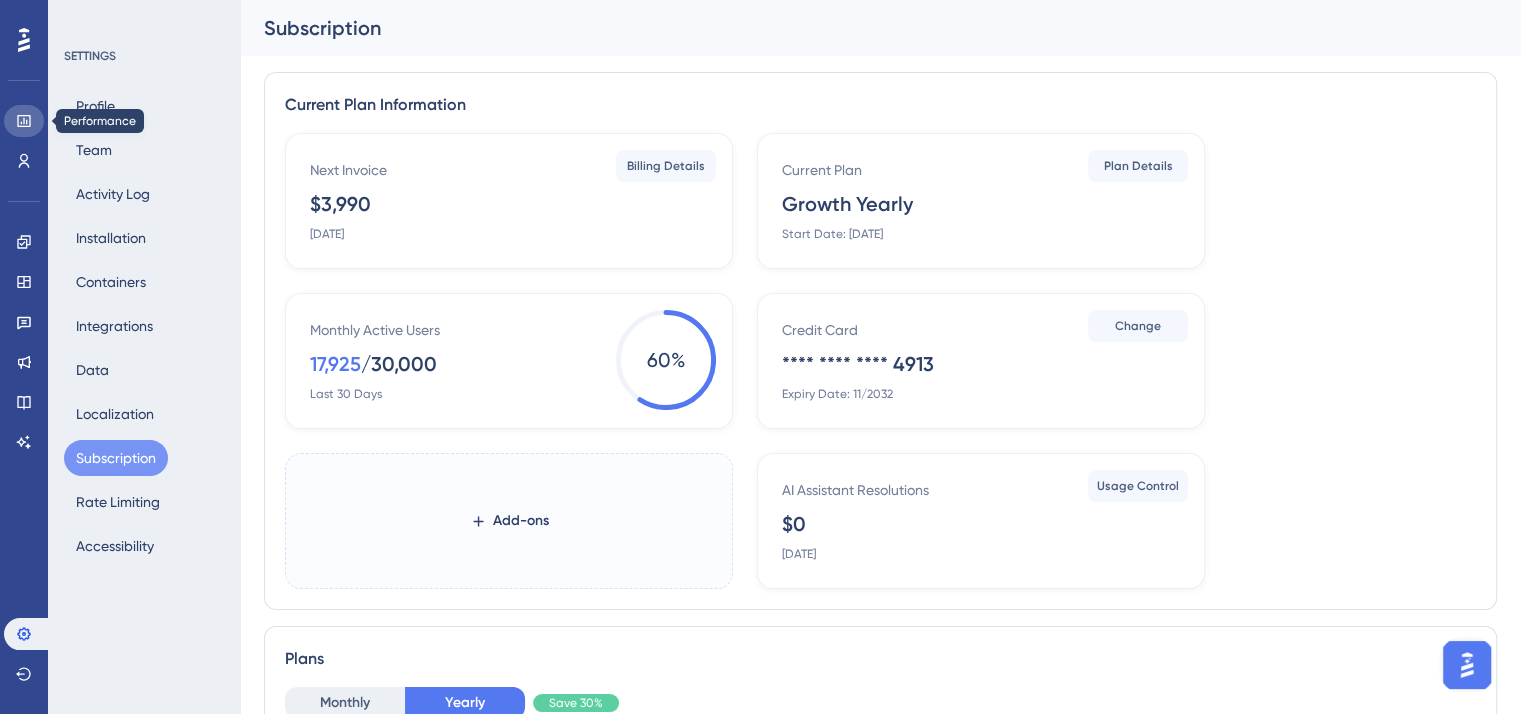 click at bounding box center [24, 121] 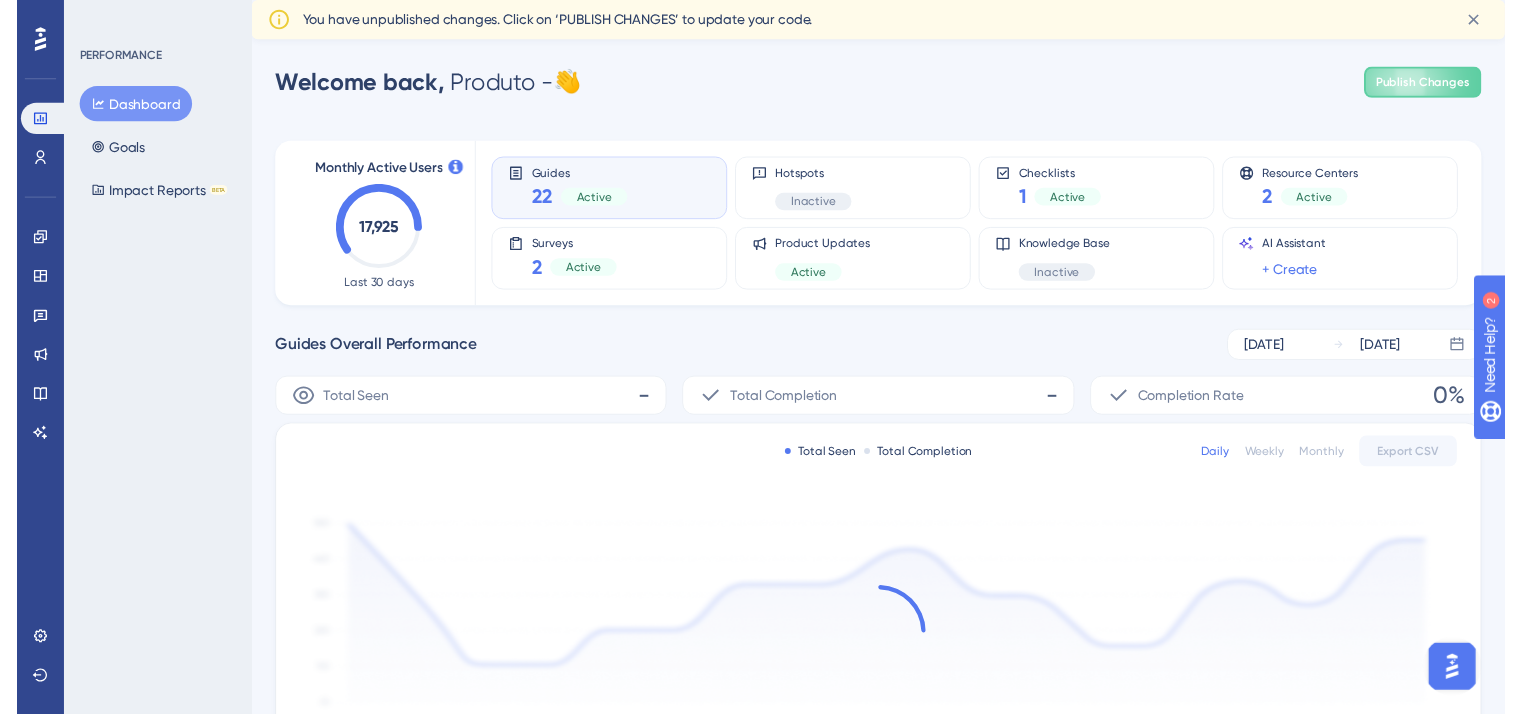 scroll, scrollTop: 0, scrollLeft: 0, axis: both 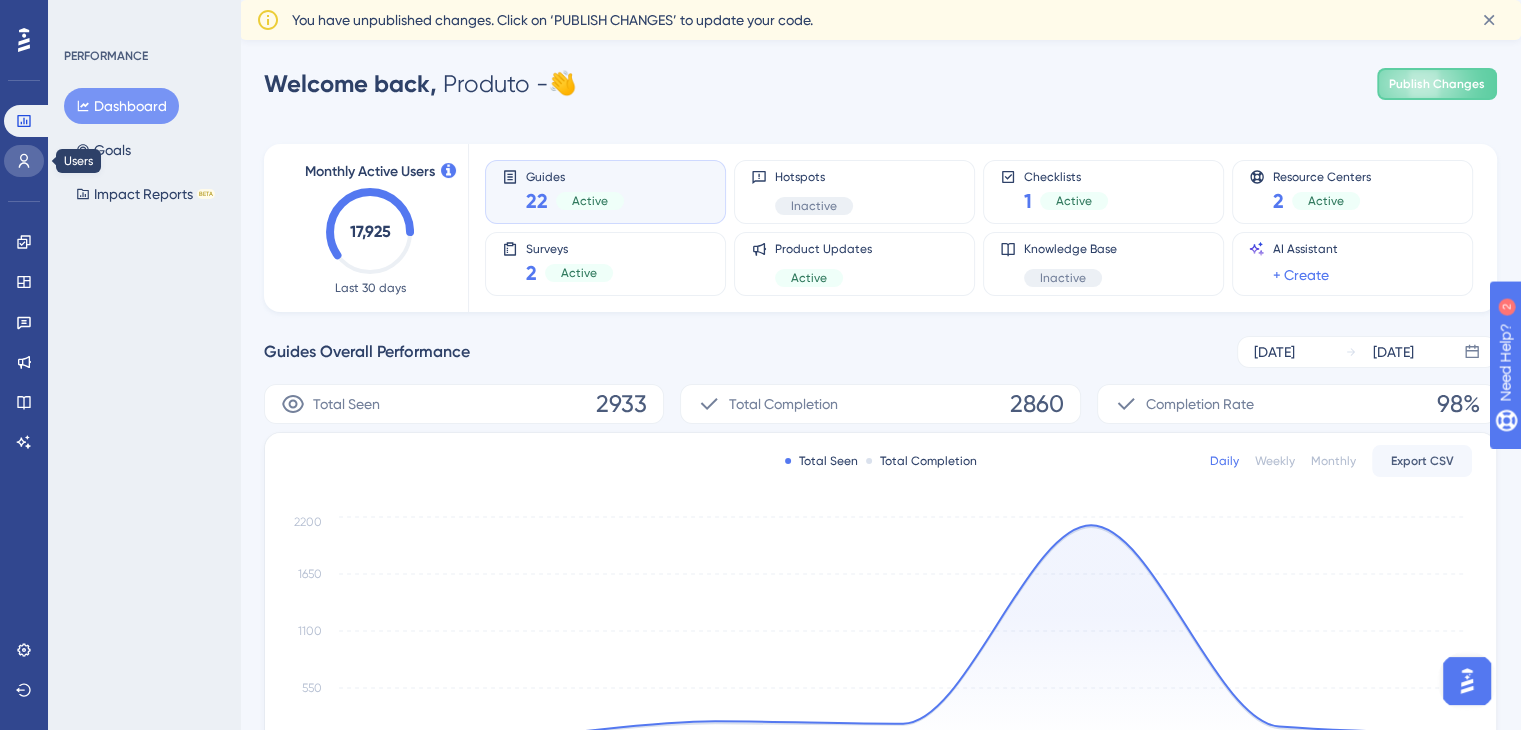 click 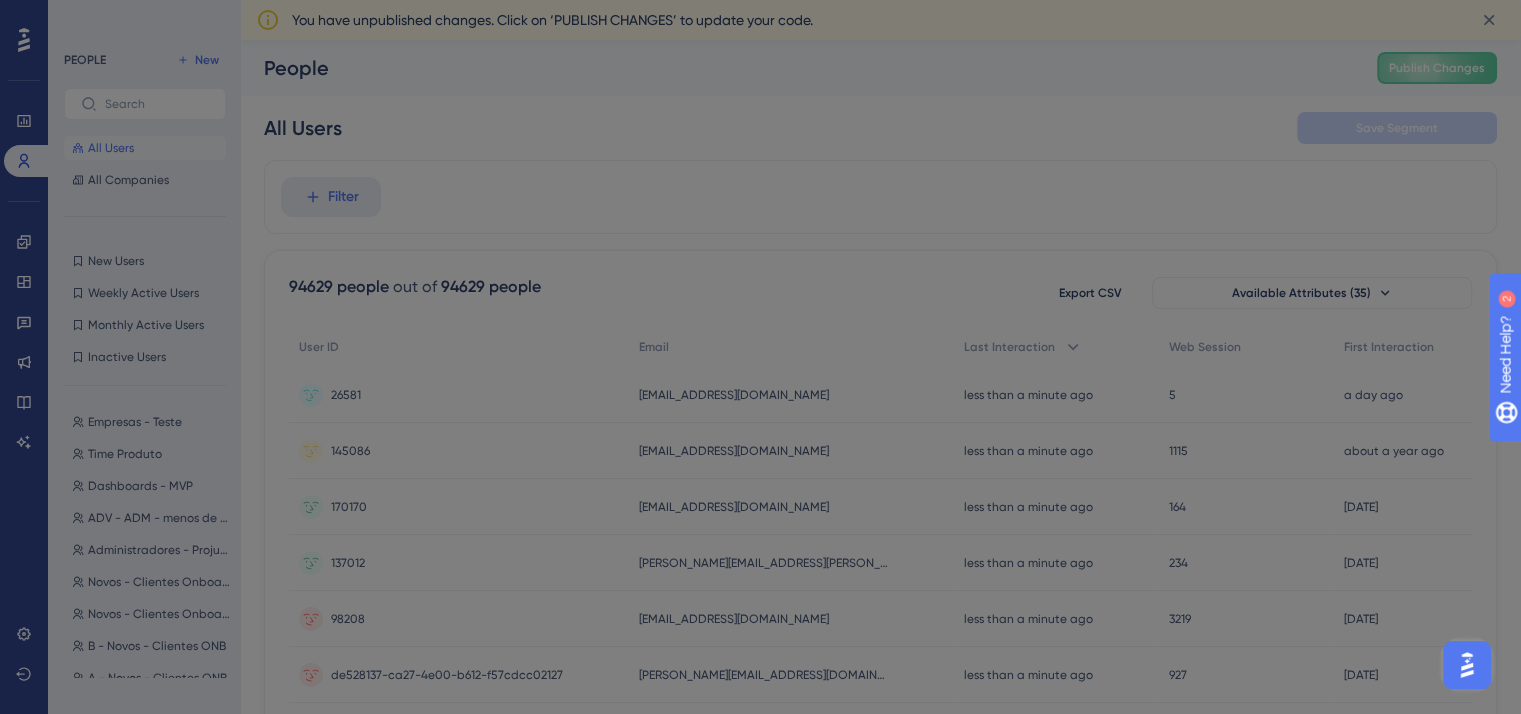 scroll, scrollTop: 0, scrollLeft: 0, axis: both 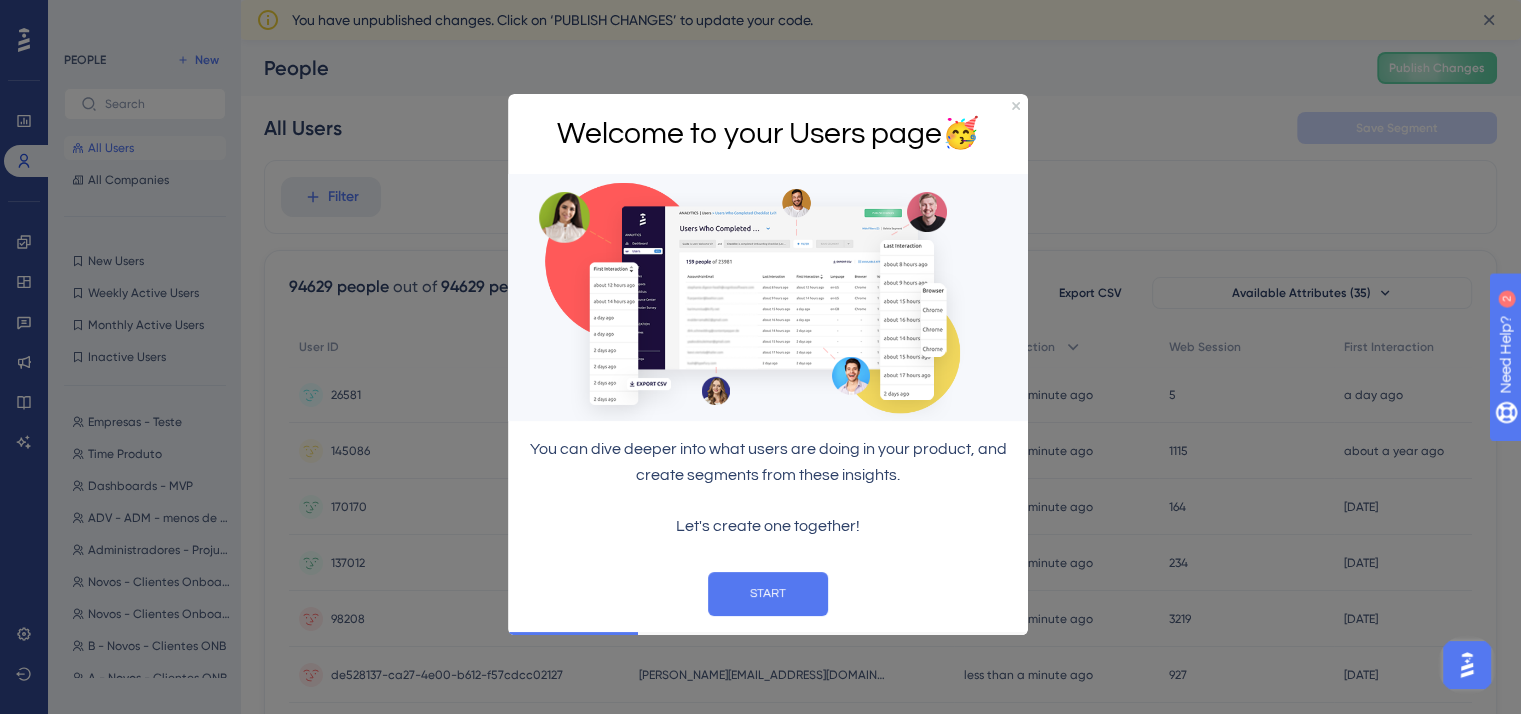 click on "Welcome to your Users page  🥳" at bounding box center [768, 134] 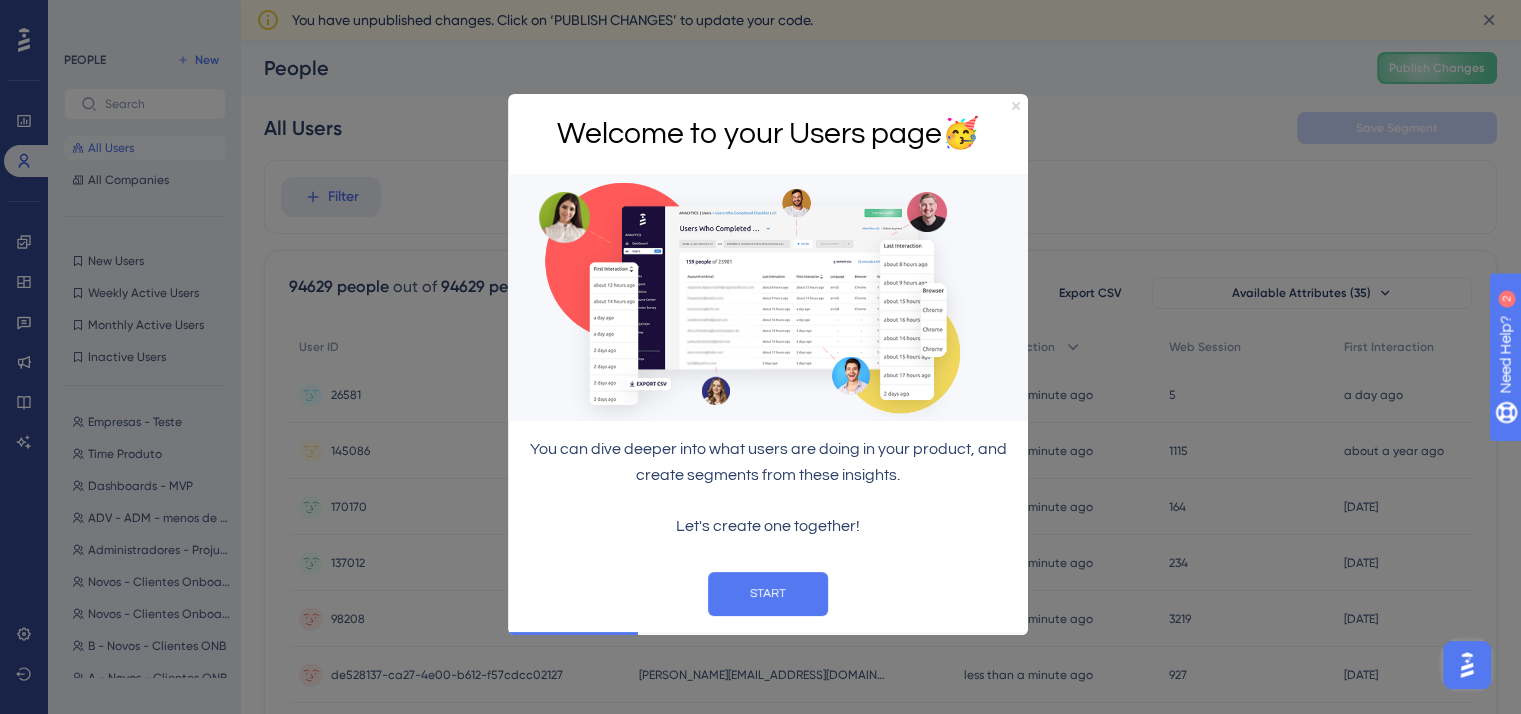 click on "Welcome to your Users page  🥳" at bounding box center (768, 134) 